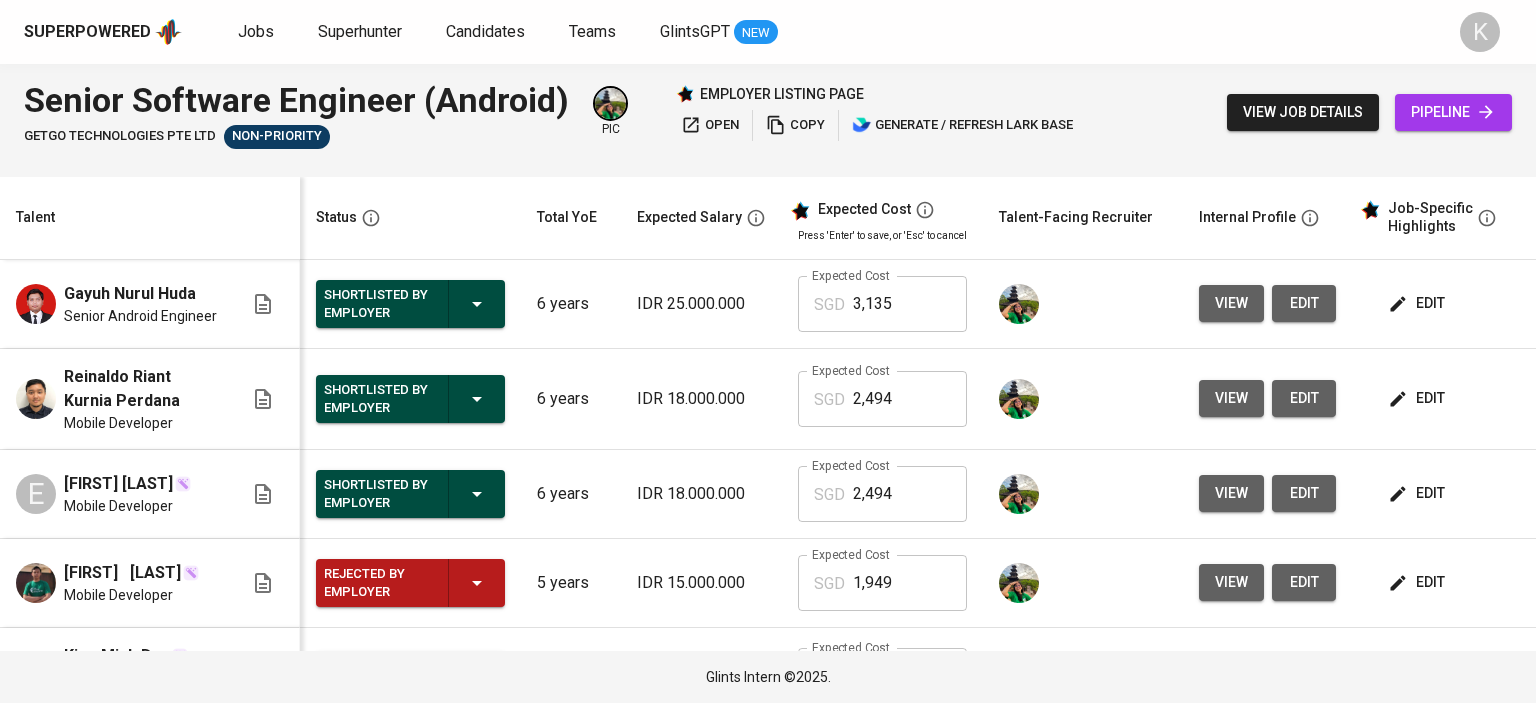 scroll, scrollTop: 0, scrollLeft: 0, axis: both 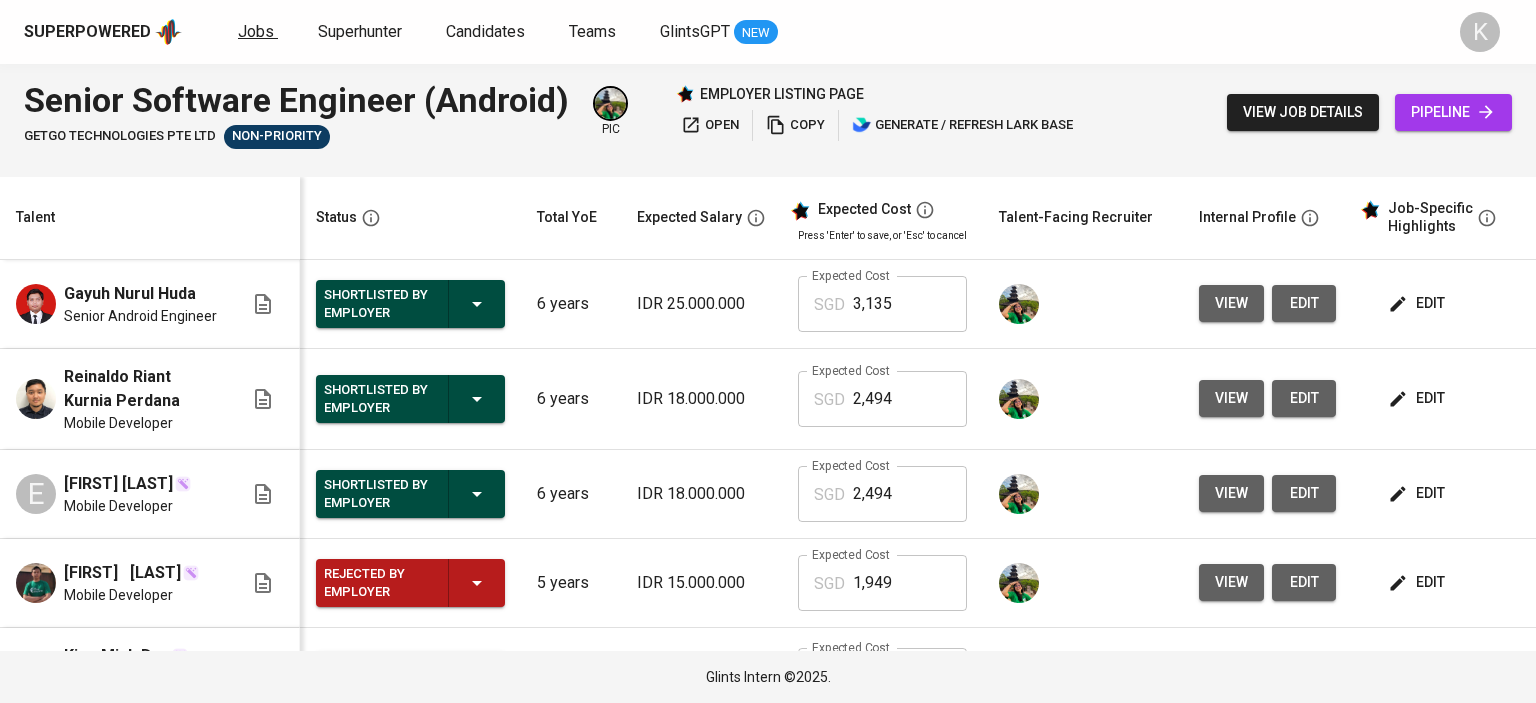 click on "Jobs" at bounding box center (256, 31) 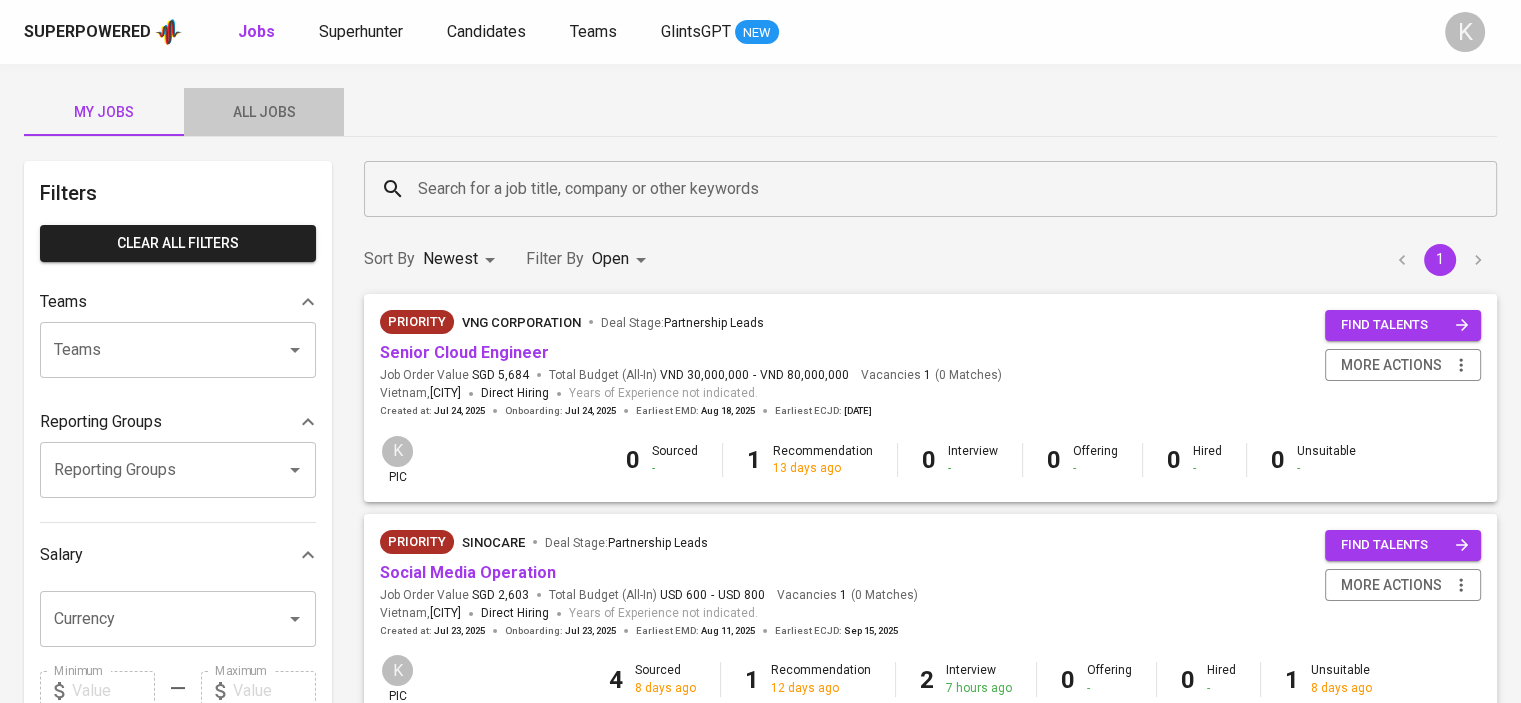 click on "All Jobs" at bounding box center (264, 112) 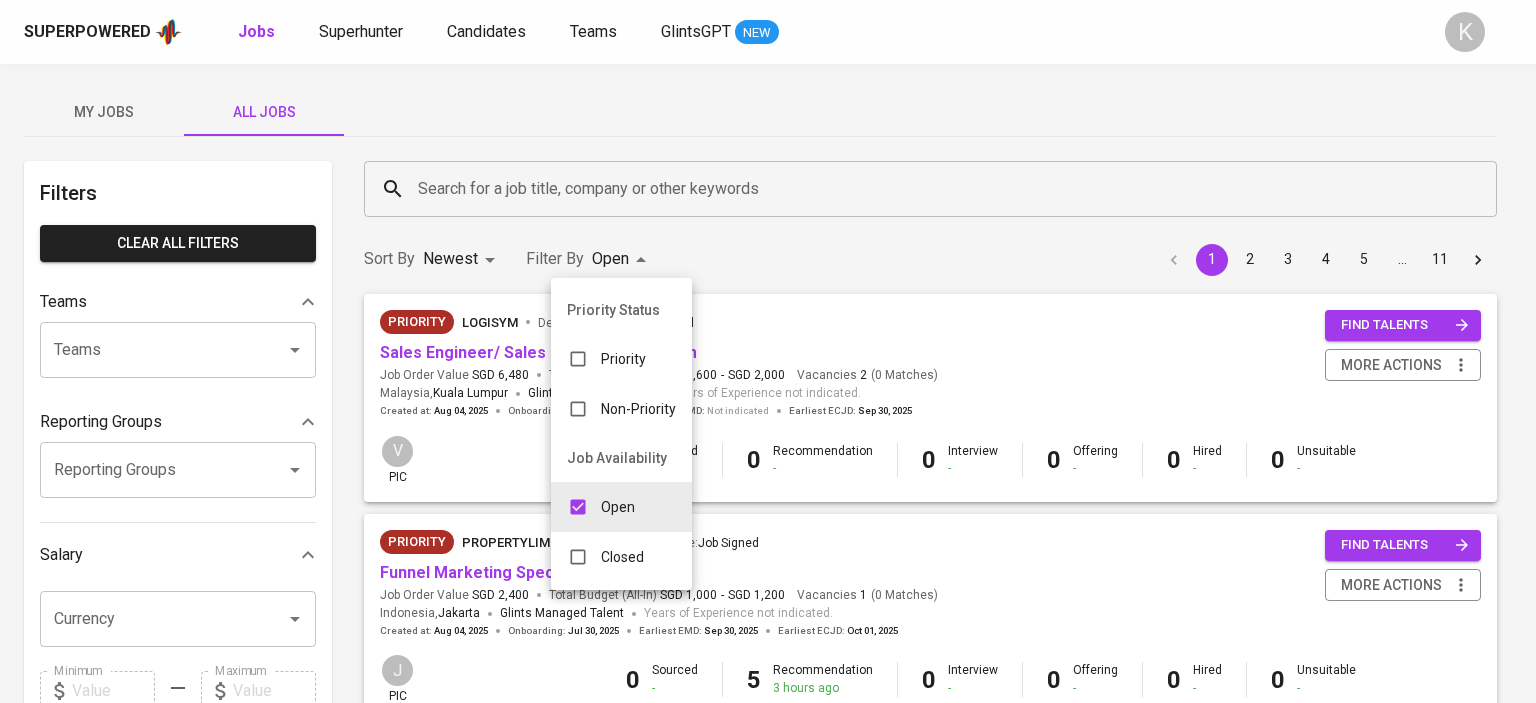 click on "Superpowered Jobs   Superhunter   Candidates   Teams   GlintsGPT   NEW K My Jobs All Jobs Filters Clear All filters Teams Teams Teams Reporting Groups Reporting Groups Reporting Groups Salary Currency Currency Minimum Minimum Maximum Maximum Years of Experience 0 10+ Roles Roles Roles Skills Skills Skills Candidates Sourced by me Referred by me Search for a job title, company or other keywords Search for a job title, company or other keywords Sort By Newest NEWEST Filter By Open OPEN 1 2 3 4 5 … 11 Priority LogiSYM Deal Stage :  Company Signed Sales Engineer/ Sales Manager - LogiSYM Job Order Value   SGD 6,480 Total Budget (All-In)   SGD 1,600 - SGD 2,000 Vacancies   2 ( 0   Matches ) [COUNTRY],  [CITY] Glints Managed Talent Years of Experience not indicated. Created at :   [DATE] Onboarding :   [DATE] Earliest EMD :   Not indicated Earliest ECJD :   [DATE] find talents more actions V pic 0 Sourced - 0 Recommendation - 0 Interview - 0 Offering - 0 Hired - 0 - :" at bounding box center (768, 1306) 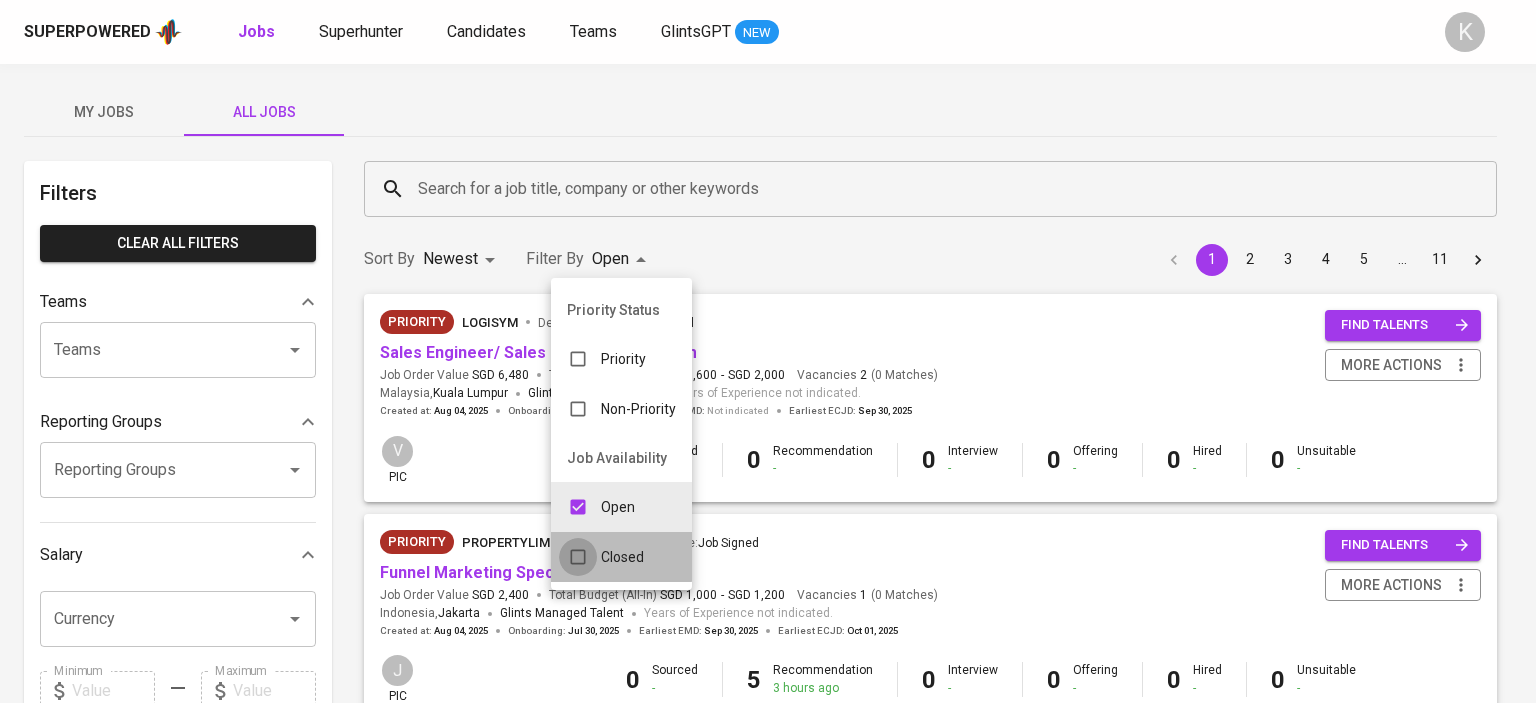 click at bounding box center (578, 557) 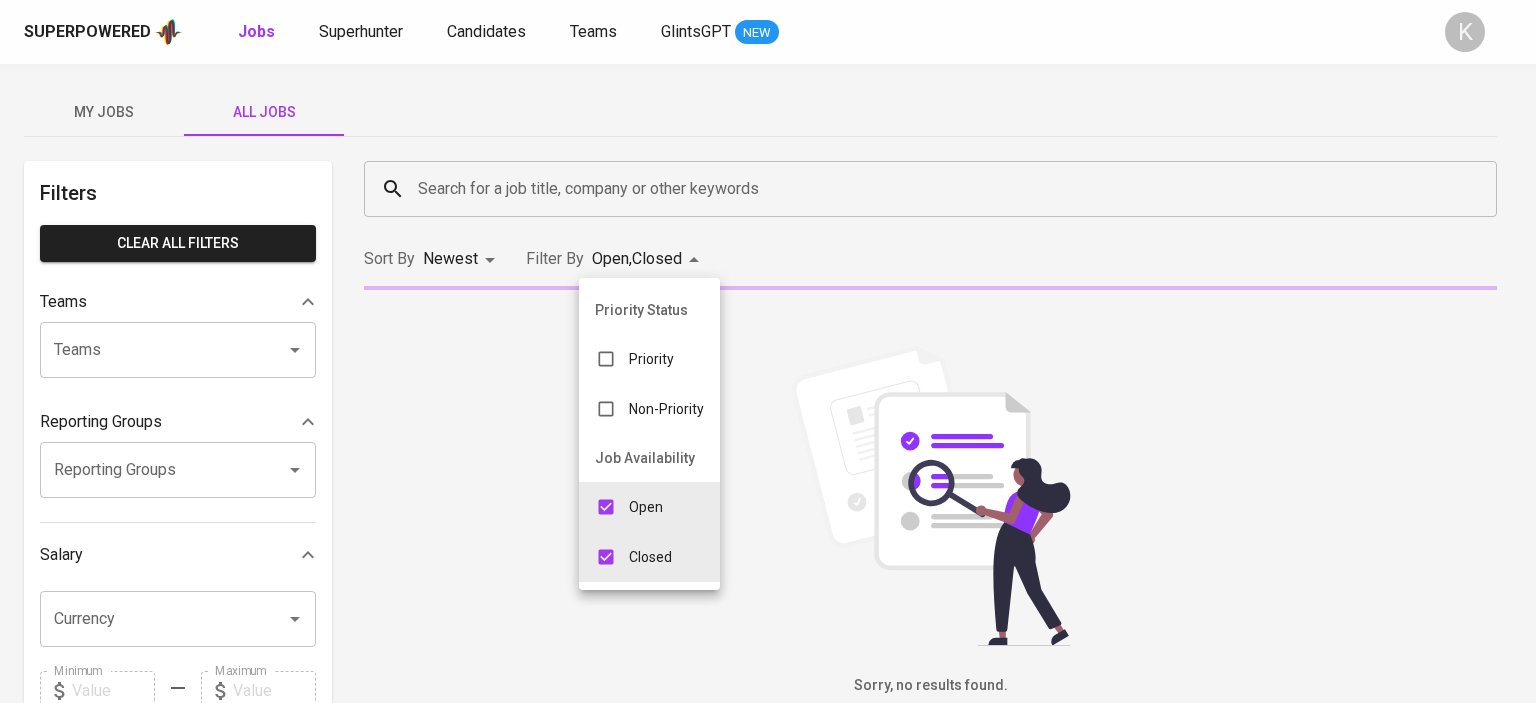 click at bounding box center (606, 507) 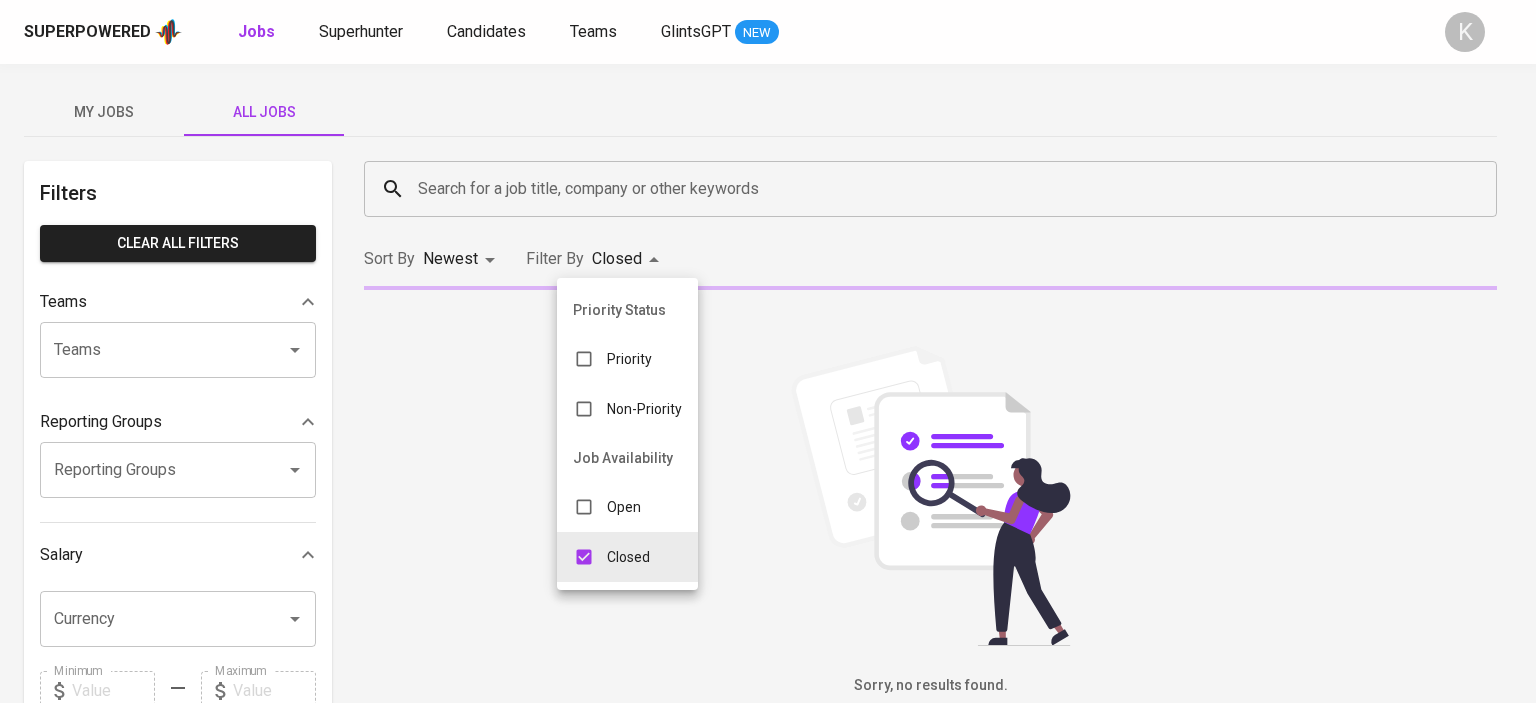 type on "CLOSE" 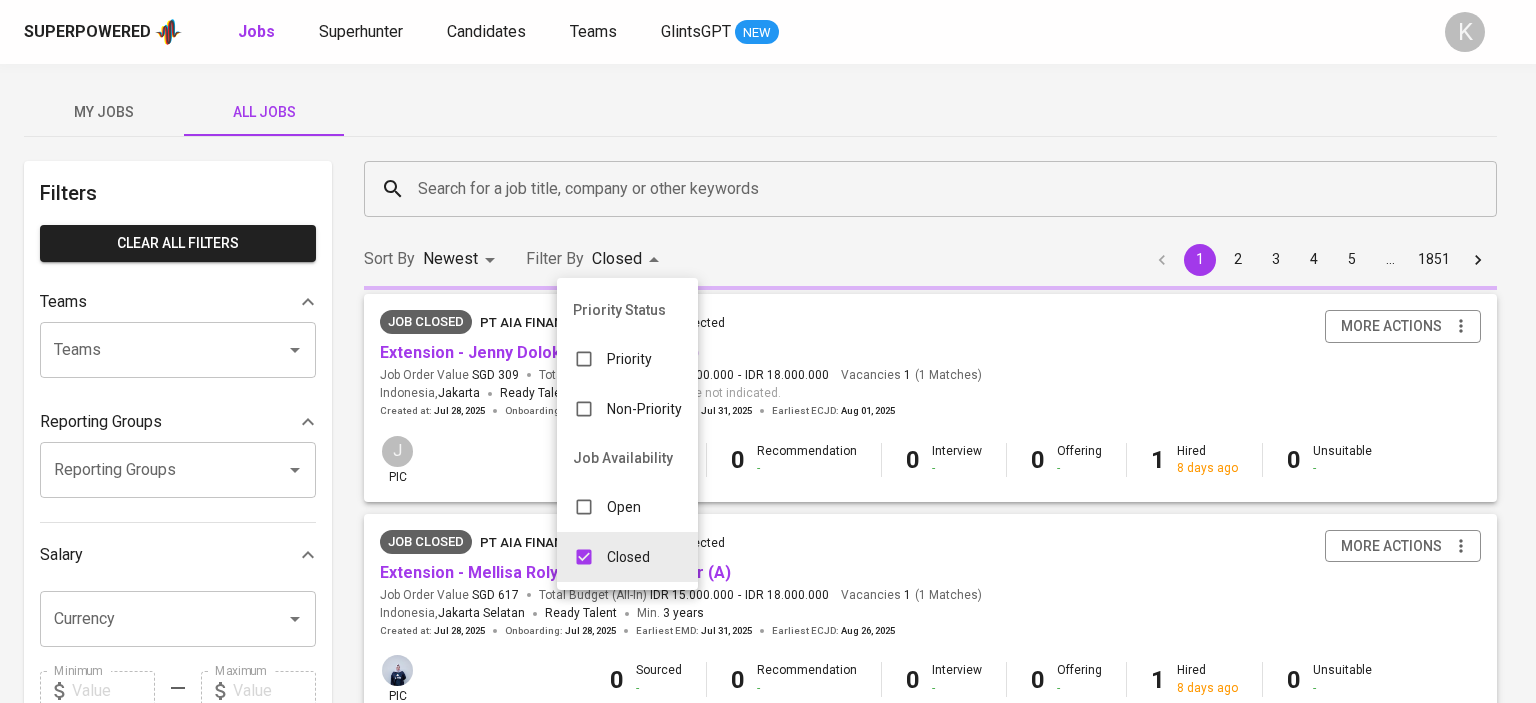 click at bounding box center [768, 351] 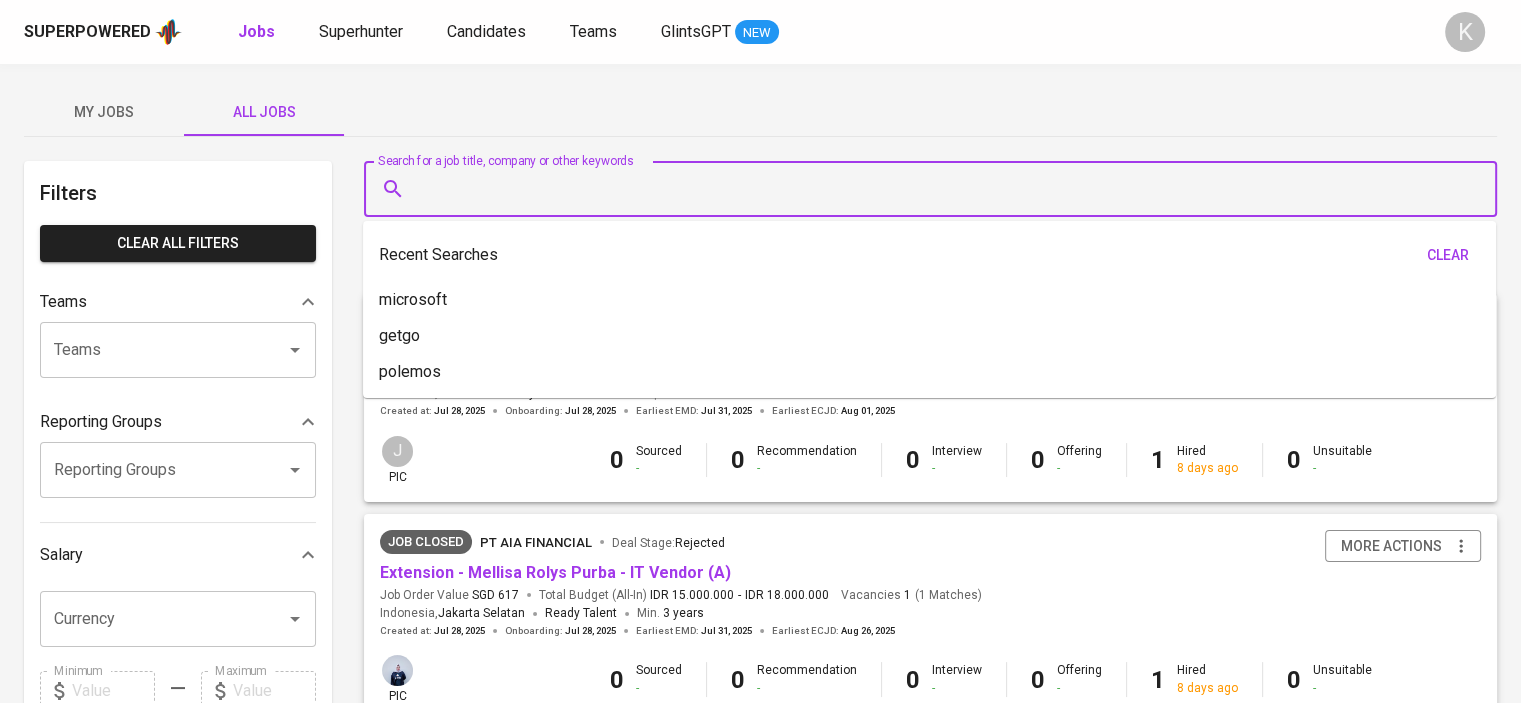 click on "Search for a job title, company or other keywords" at bounding box center [935, 189] 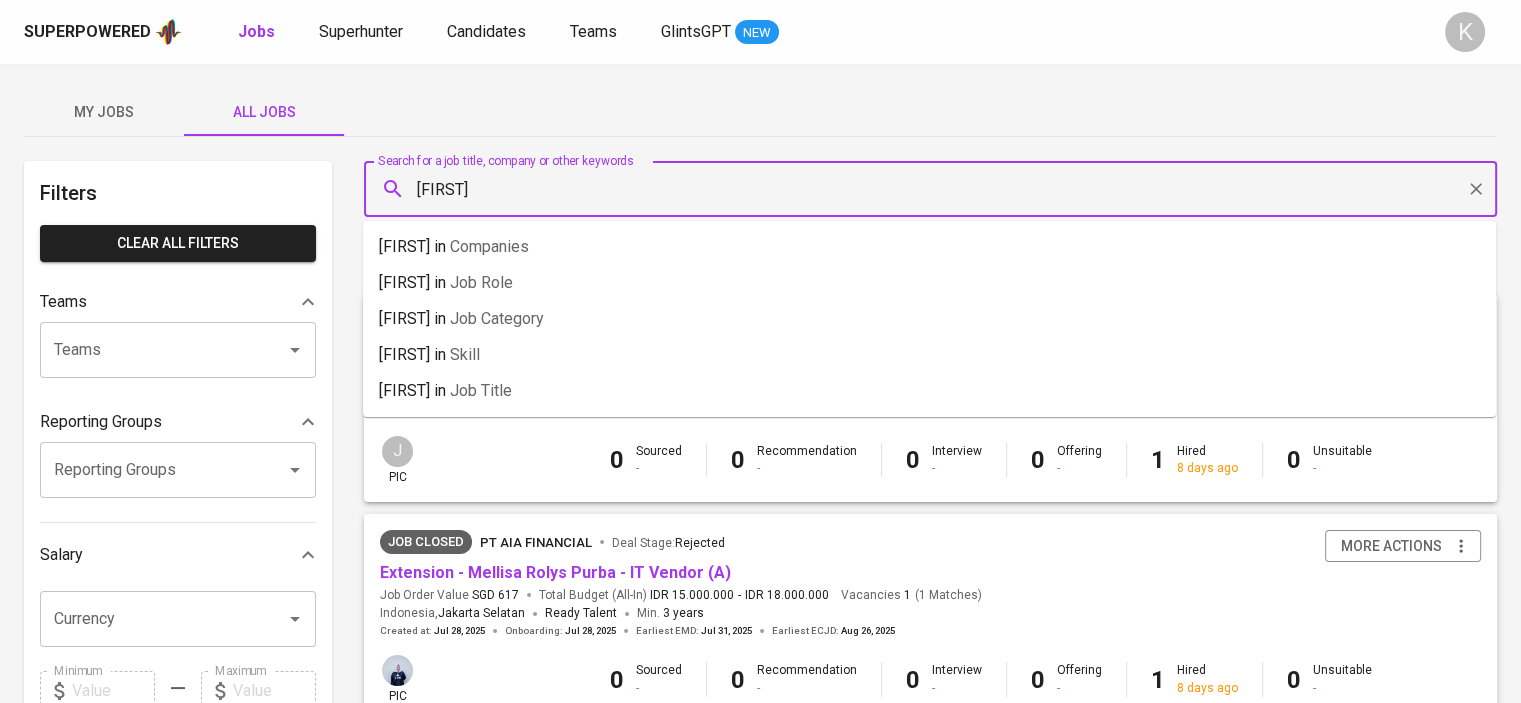 type on "[FIRST]" 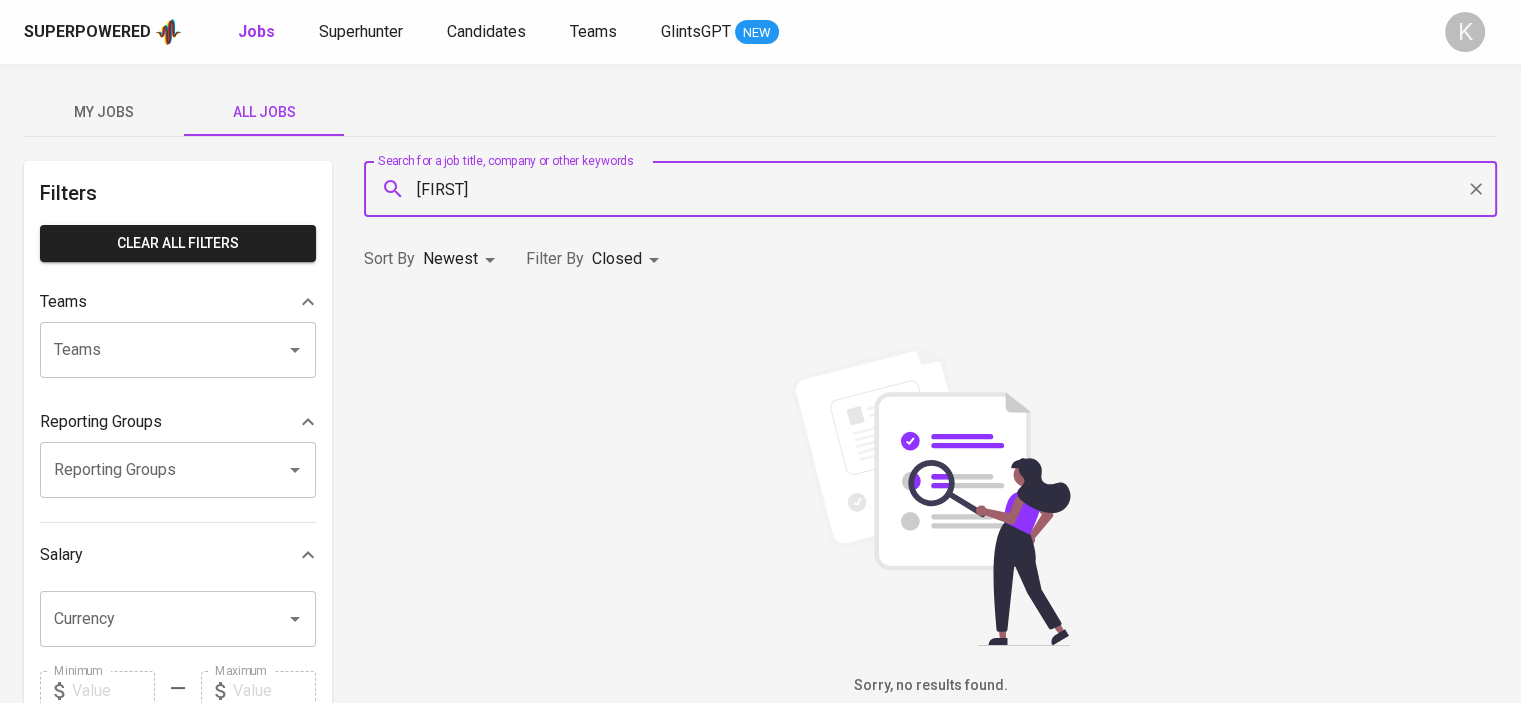 click 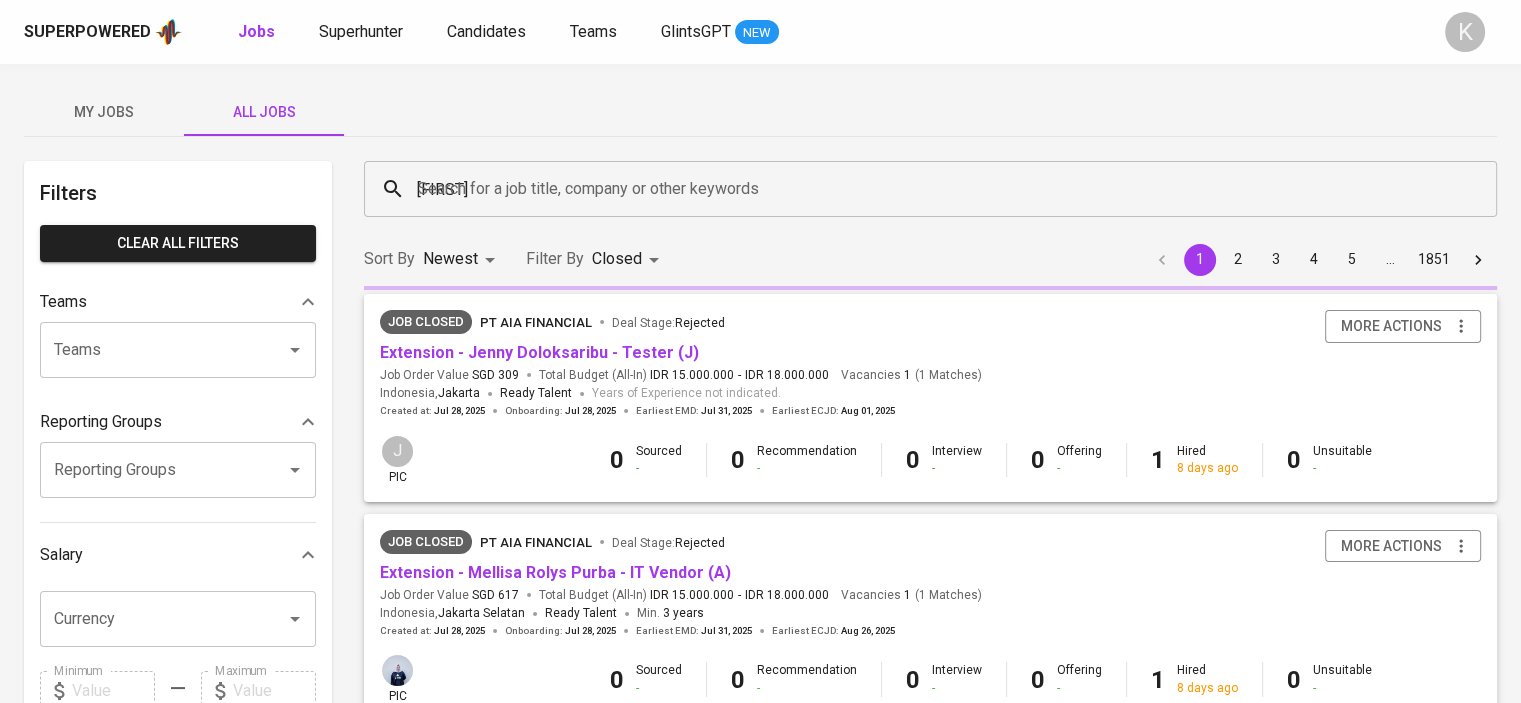 type 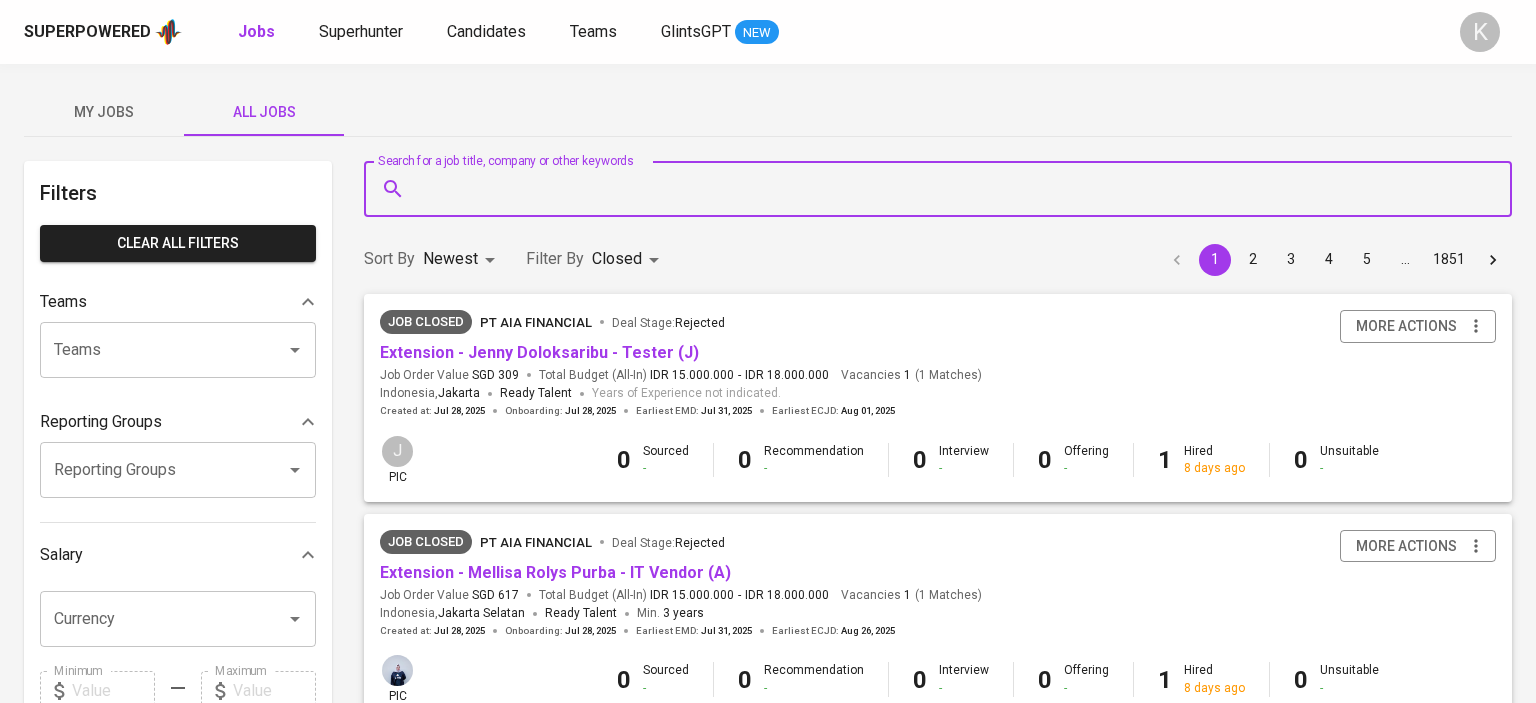 click on "Superpowered Jobs   Superhunter   Candidates   Teams   GlintsGPT   NEW K My Jobs All Jobs Filters Clear All filters Teams Teams Teams Reporting Groups Reporting Groups Reporting Groups Salary Currency Currency Minimum Minimum Maximum Maximum Years of Experience 0 10+ Roles Roles Roles Skills Skills Skills Candidates Sourced by me Referred by me Search for a job title, company or other keywords Search for a job title, company or other keywords Sort By Newest NEWEST Filter By Closed CLOSE 1 2 3 4 5 … 1851 Job Closed PT AIA FINANCIAL Deal Stage :  Rejected Extension - [FIRST] [LAST] - Tester (J) Job Order Value   SGD 309 Total Budget (All-In)   IDR 15.000.000 - IDR 18.000.000 Vacancies   1 ( 1   Matches ) [COUNTRY],  [CITY] Ready Talent Years of Experience not indicated. Created at :   [DATE] Onboarding :   [DATE] Earliest EMD :   [DATE] Earliest ECJD :   [DATE] more actions J pic 0 Sourced - 0 Recommendation - 0 Interview - 0 Offering - 1 Hired 8 days ago 0 - :" at bounding box center [768, 1306] 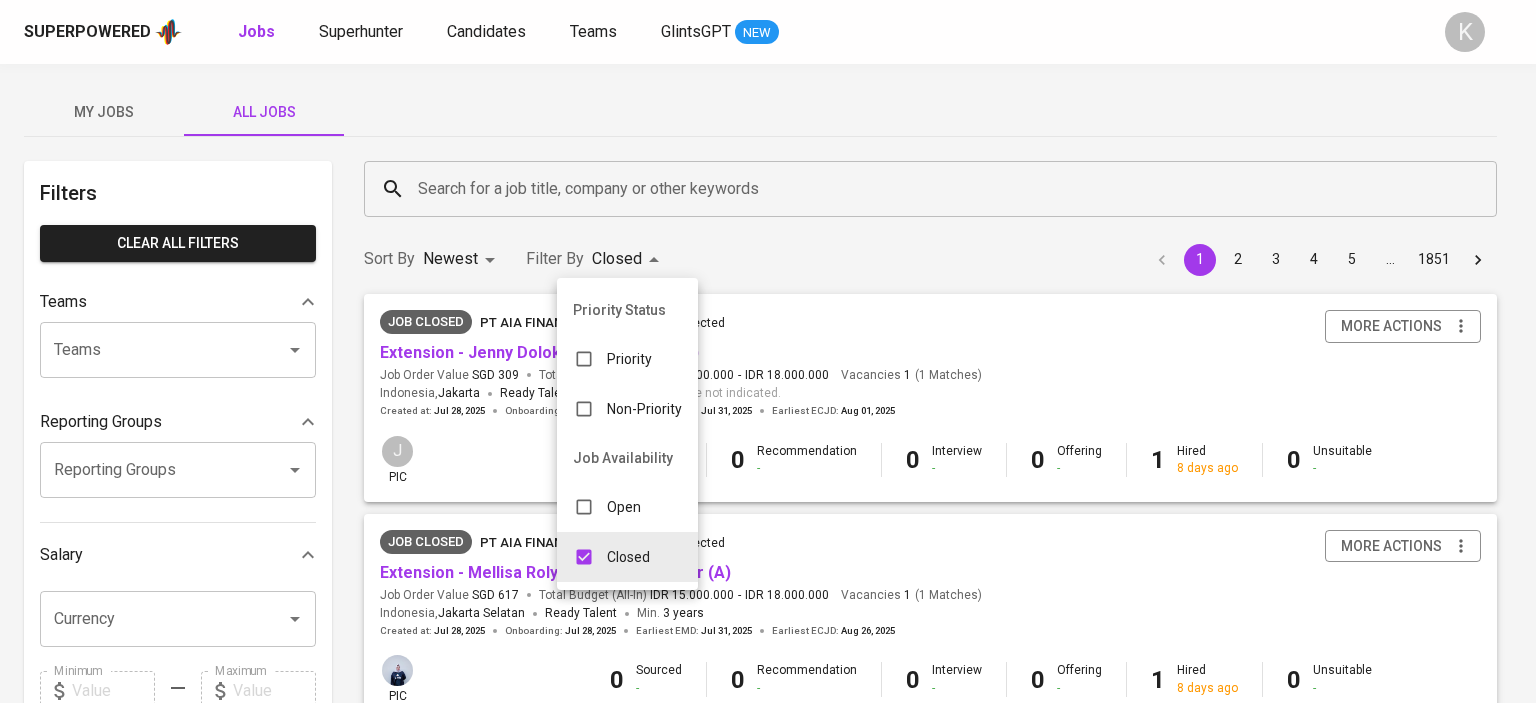 click at bounding box center (584, 557) 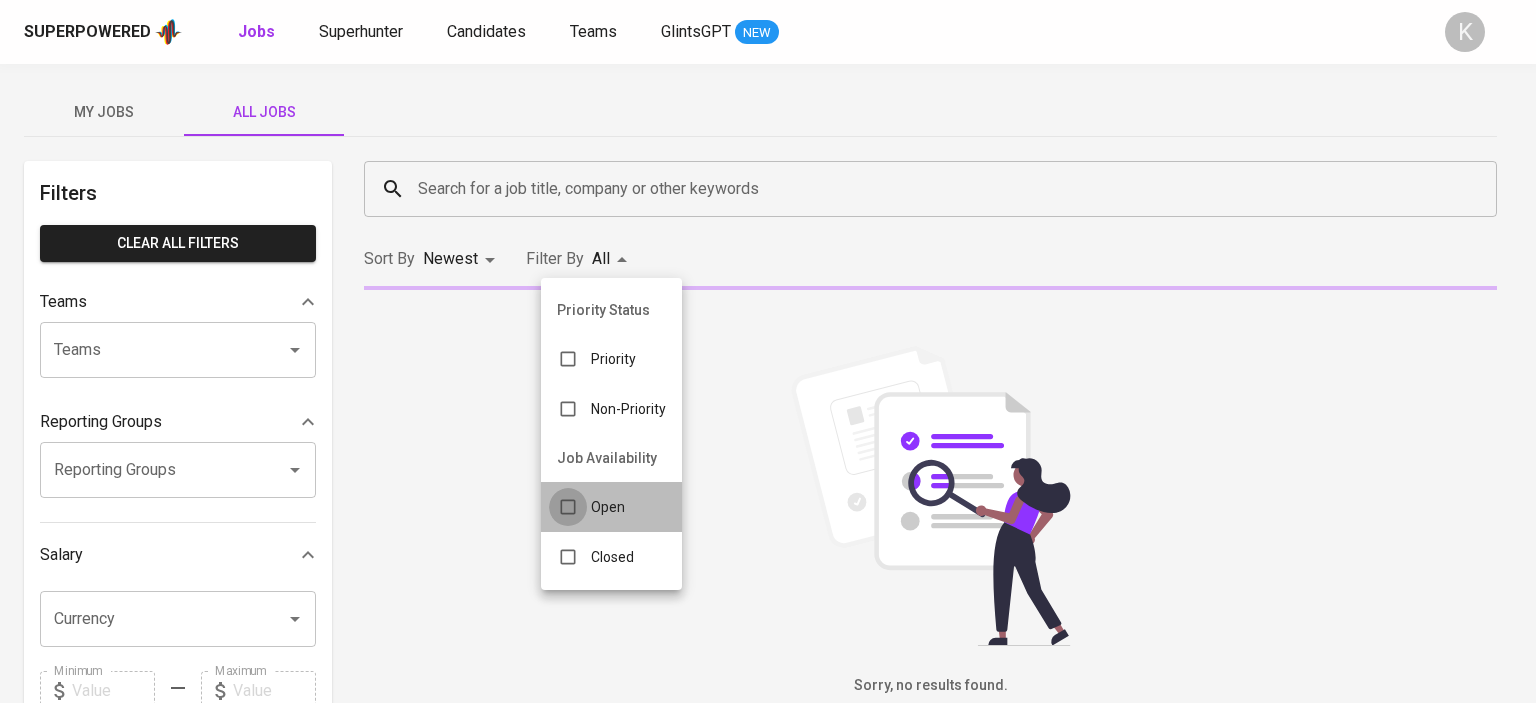 click at bounding box center (568, 507) 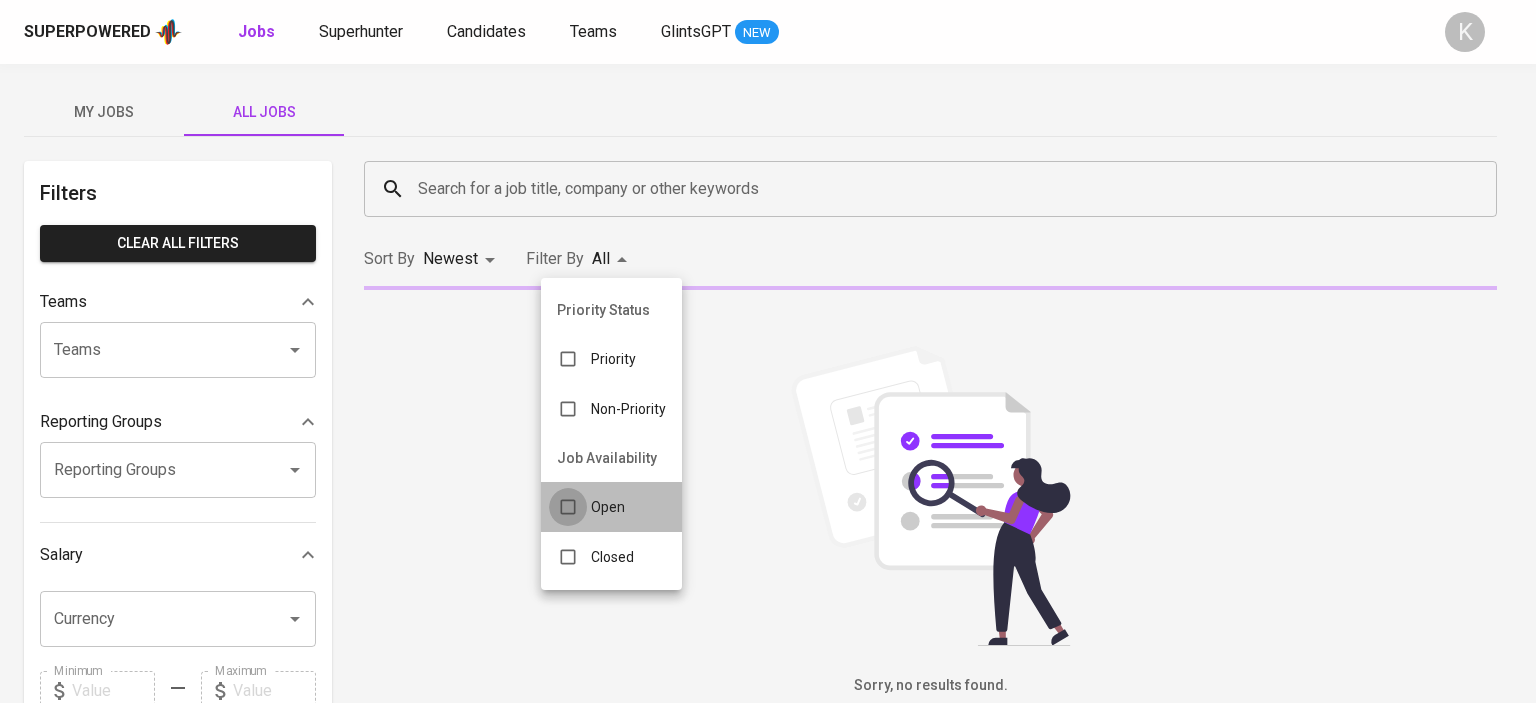 checkbox on "true" 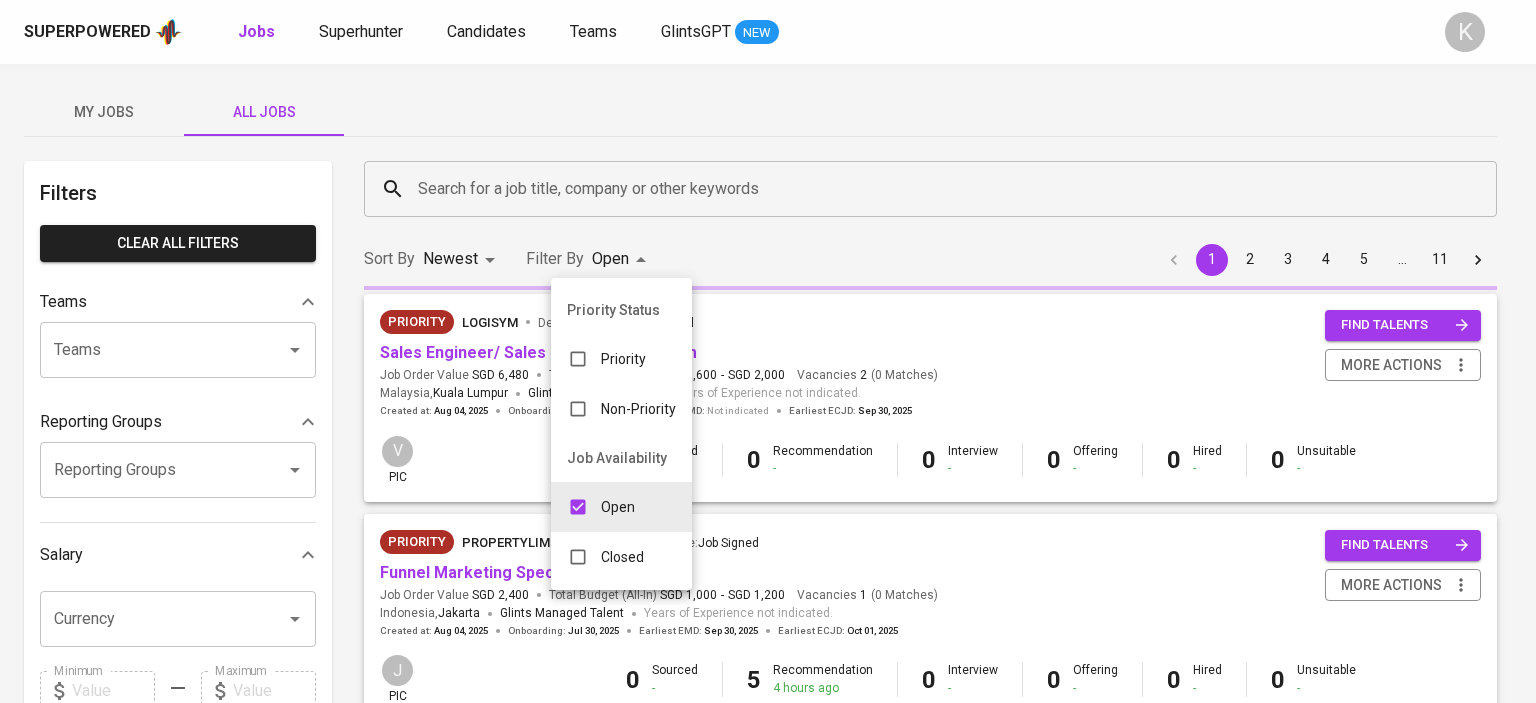 type on "OPEN" 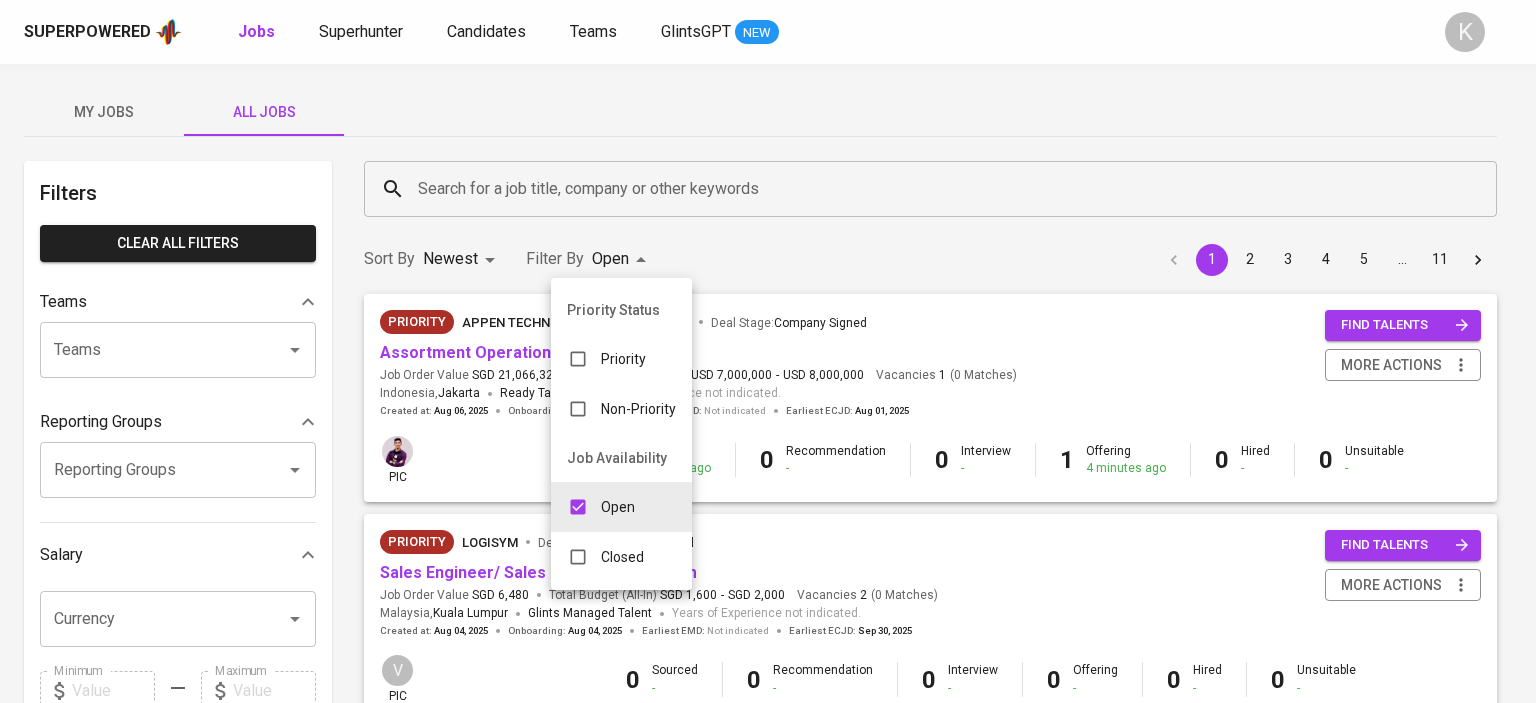 click at bounding box center [768, 351] 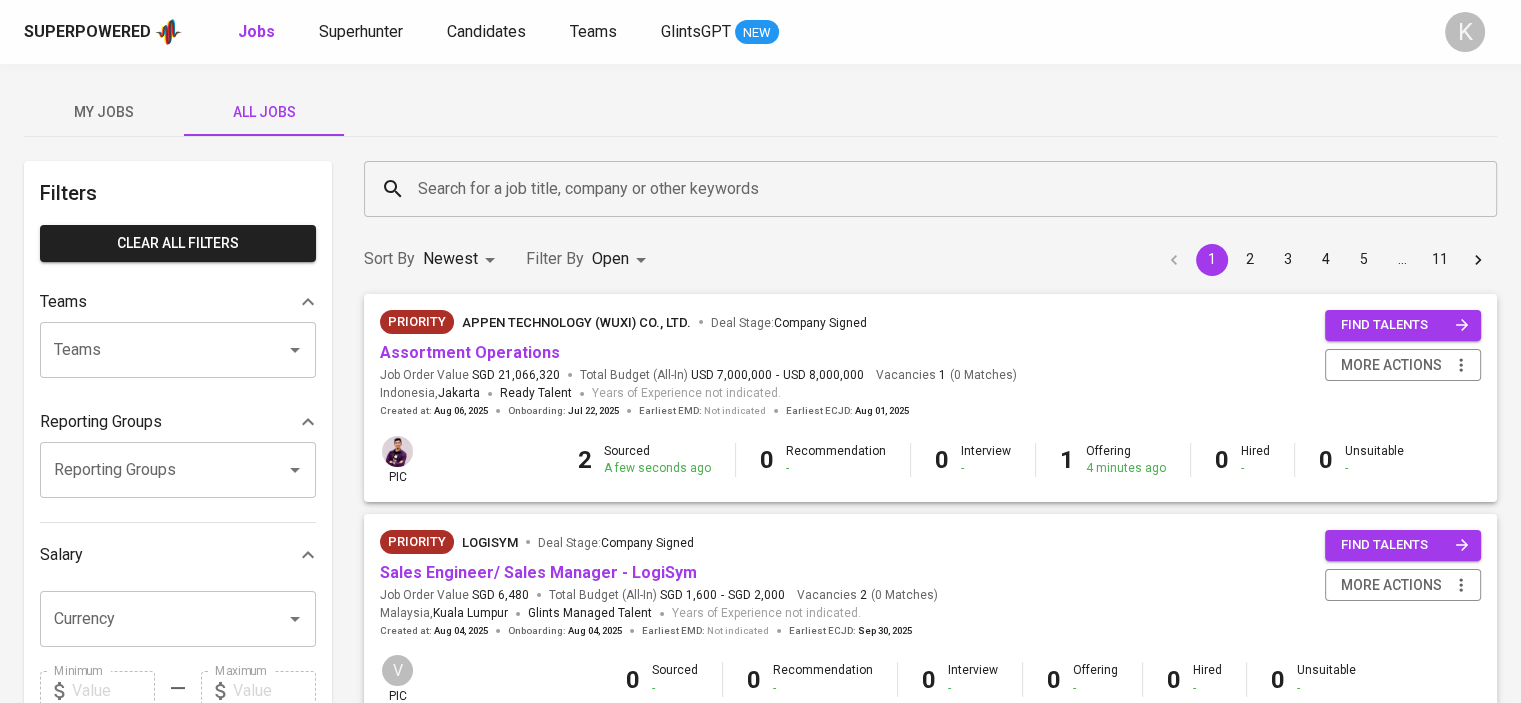 click on "Search for a job title, company or other keywords" at bounding box center [935, 189] 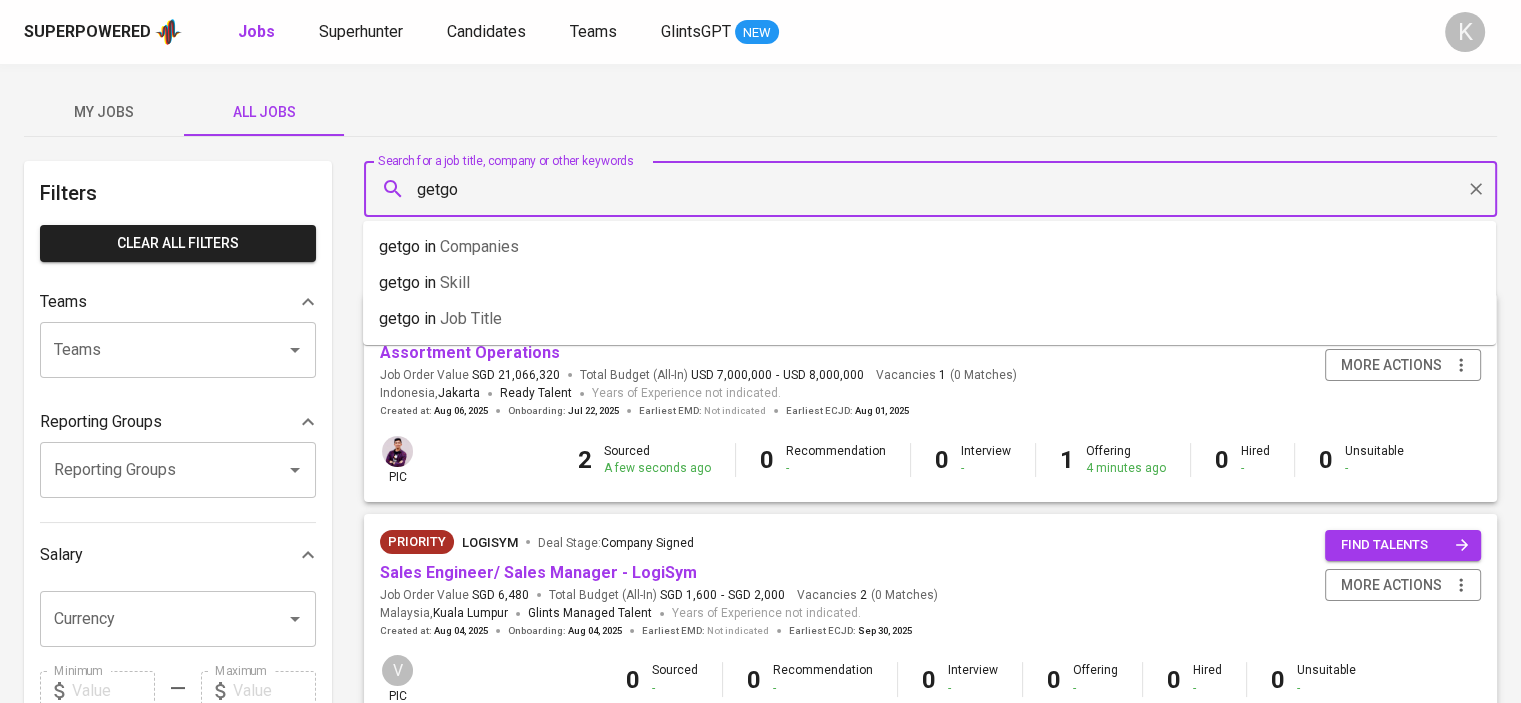 type on "getgo" 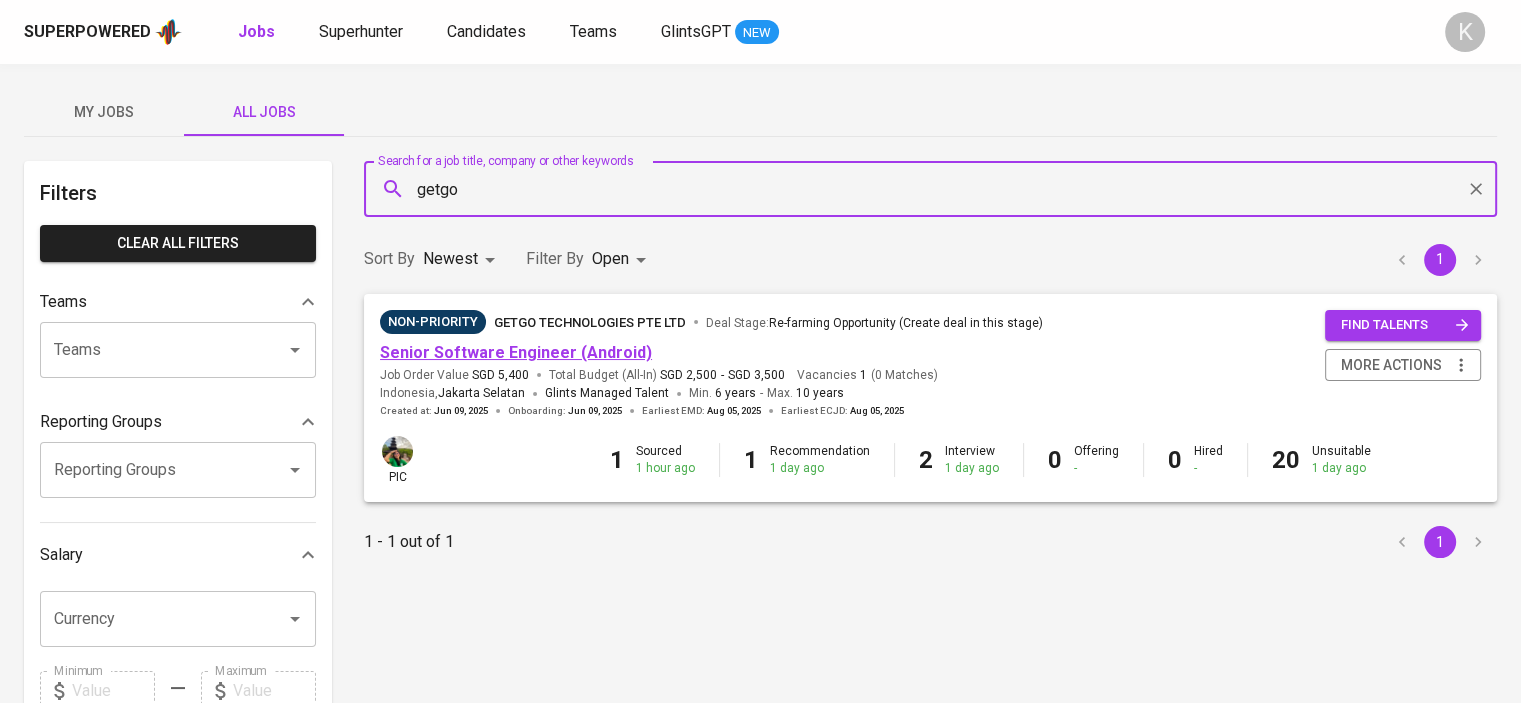 click on "Senior Software Engineer (Android)" at bounding box center [516, 352] 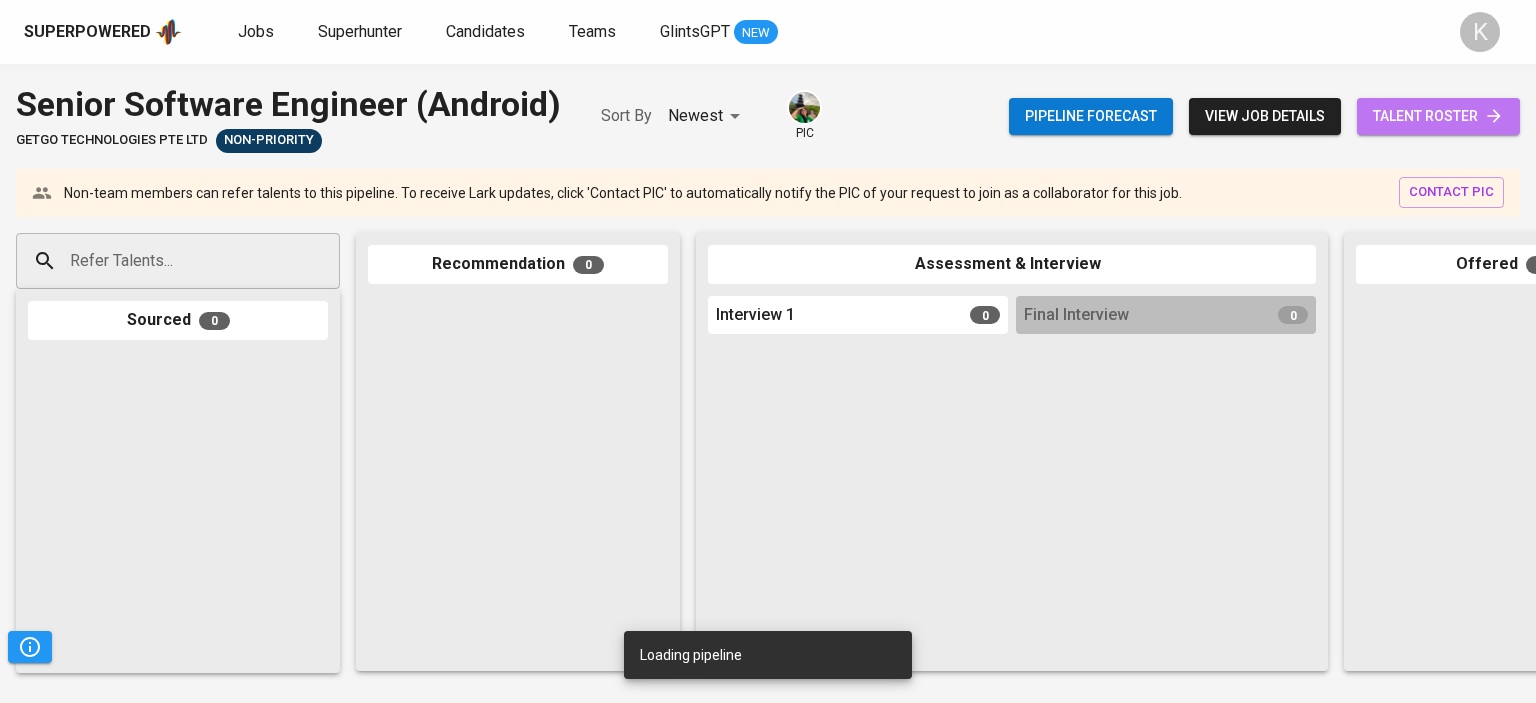 click on "talent roster" at bounding box center [1438, 116] 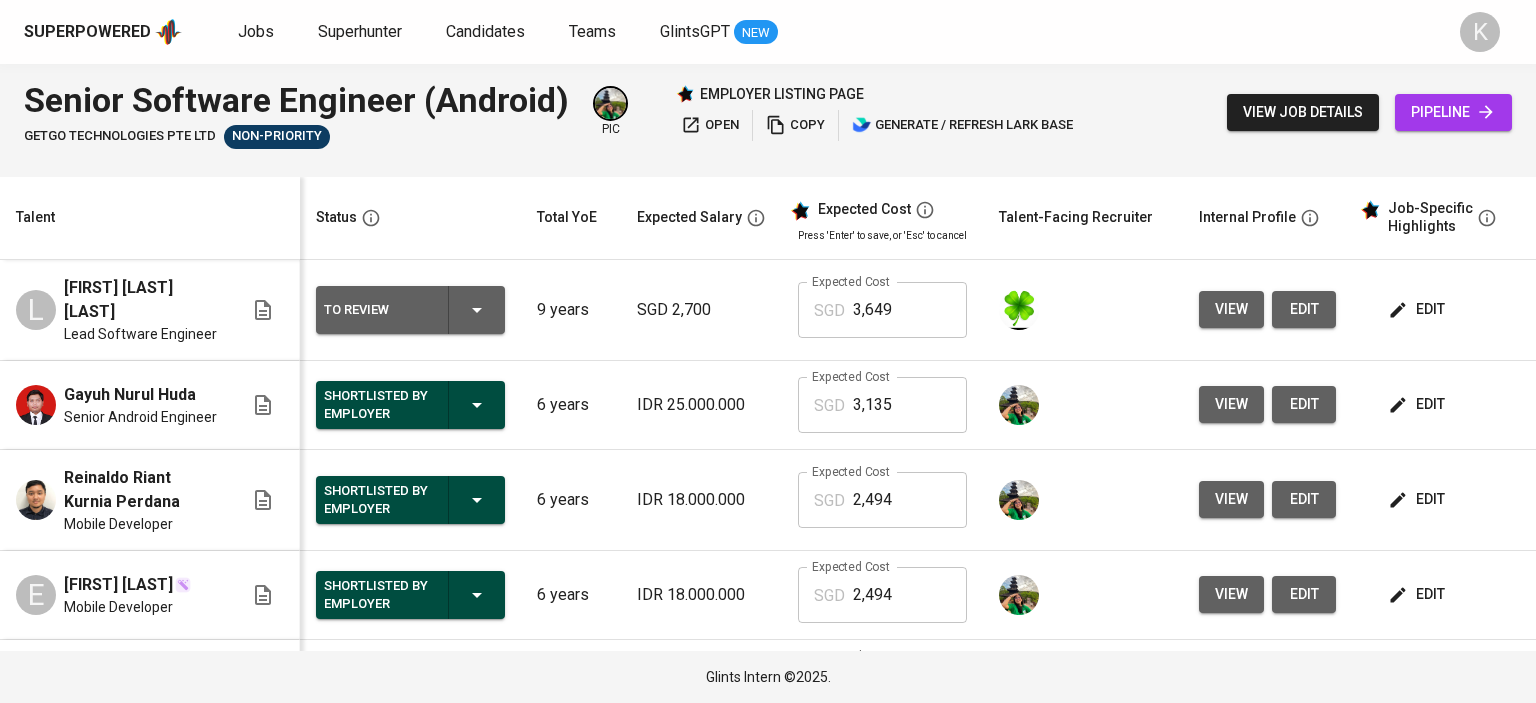 click on "To Review" at bounding box center [378, 310] 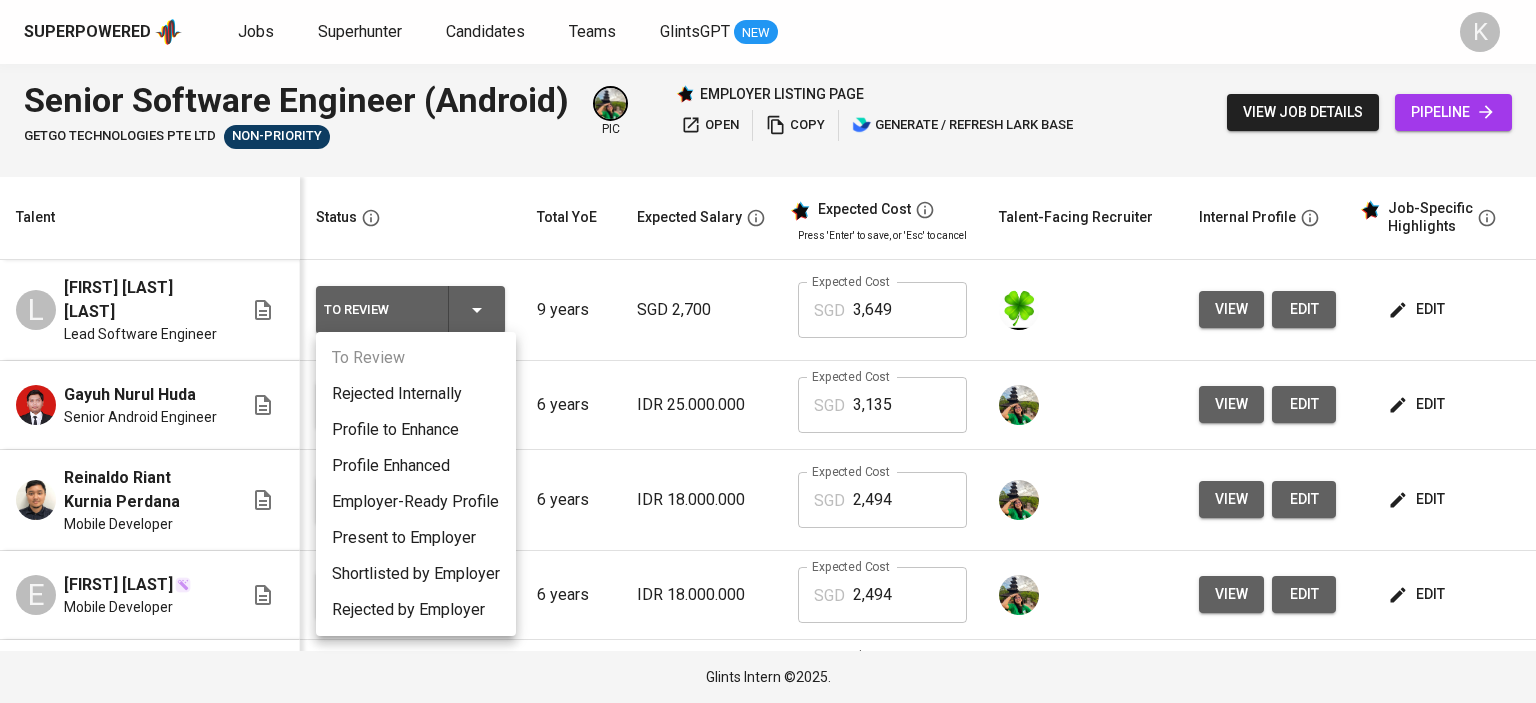 click at bounding box center [768, 351] 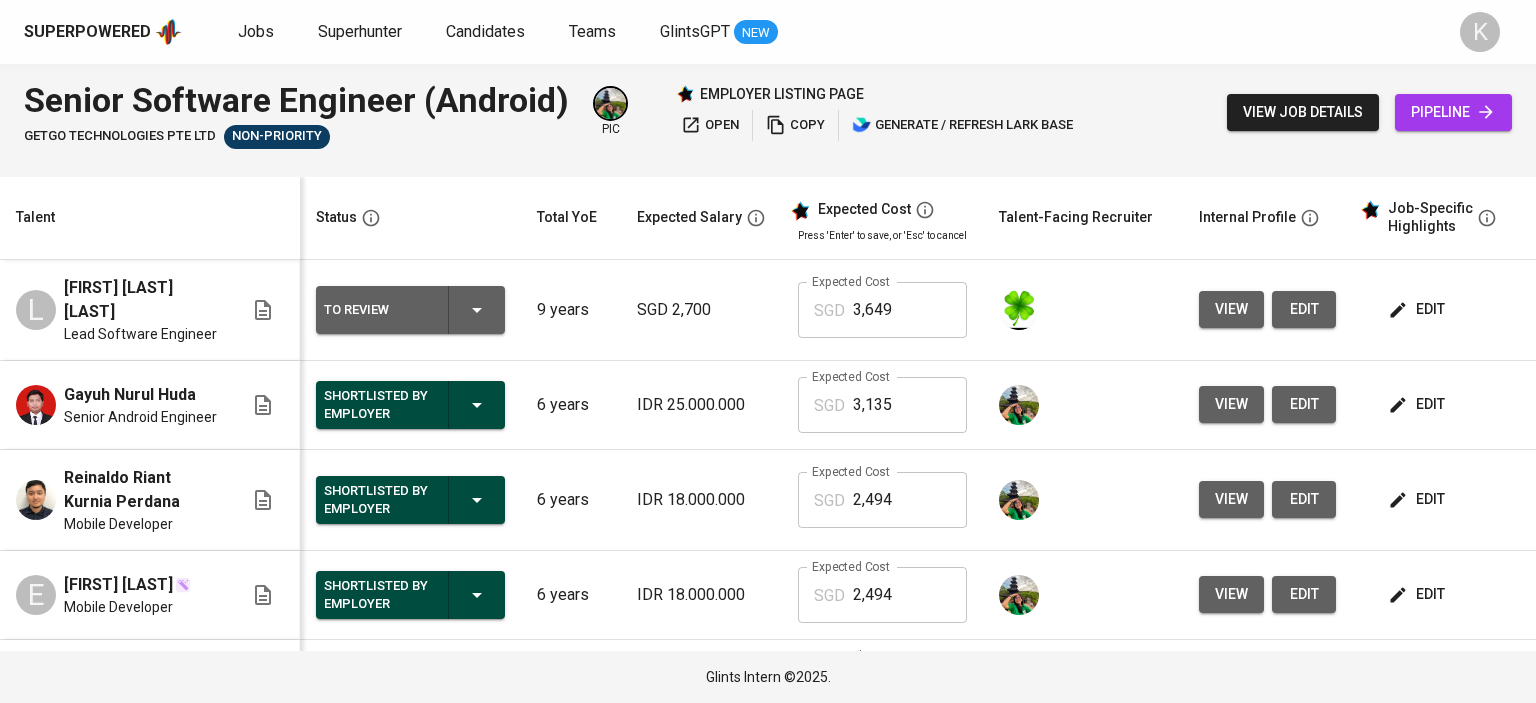 click on "edit" at bounding box center (1418, 309) 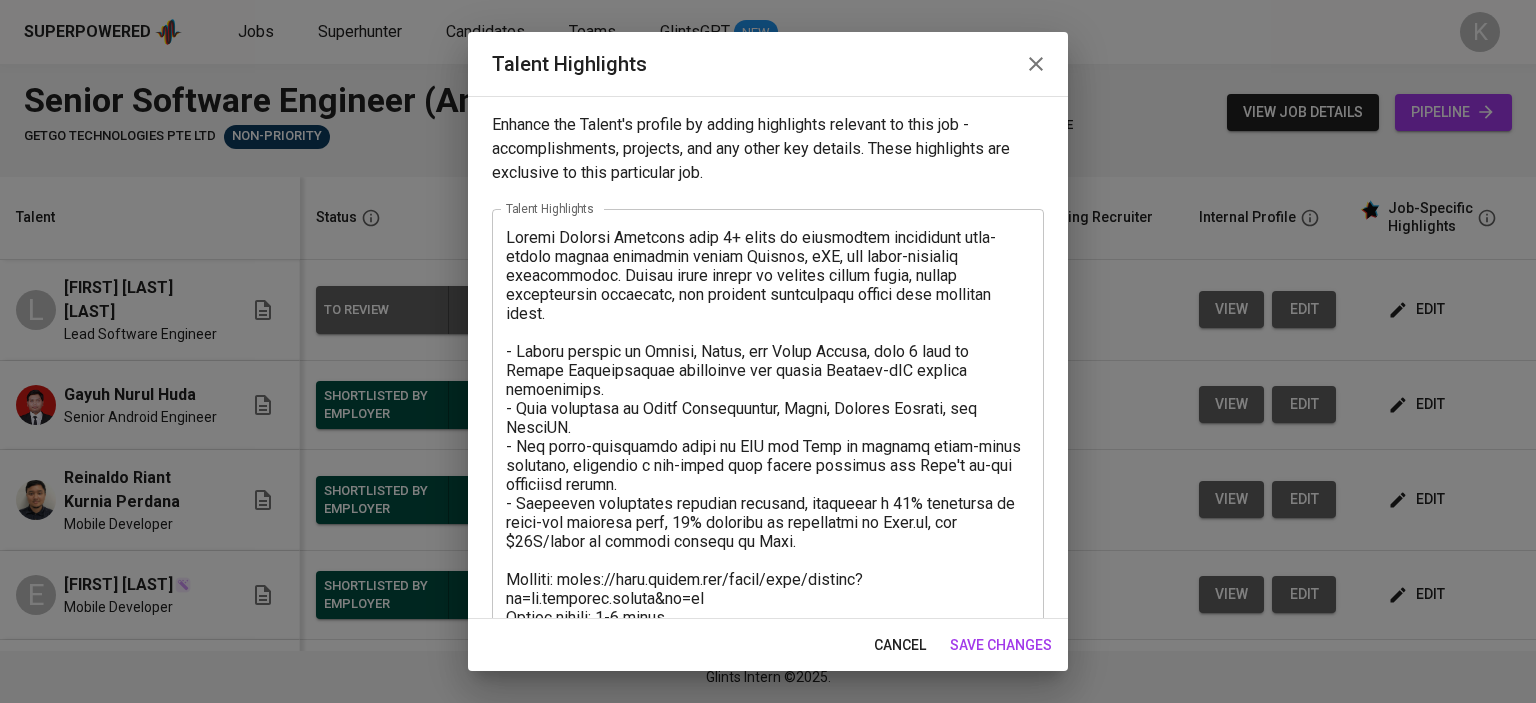 scroll, scrollTop: 100, scrollLeft: 0, axis: vertical 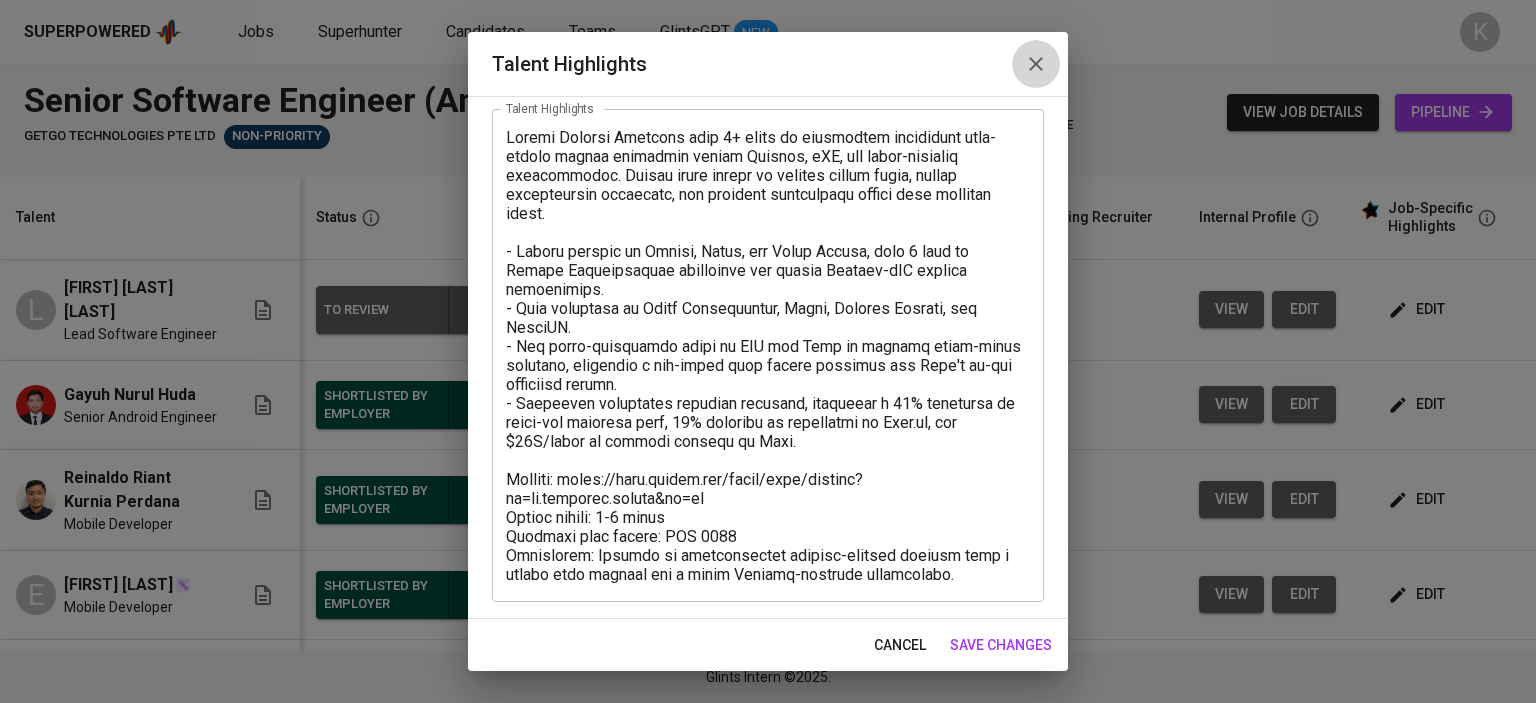 click 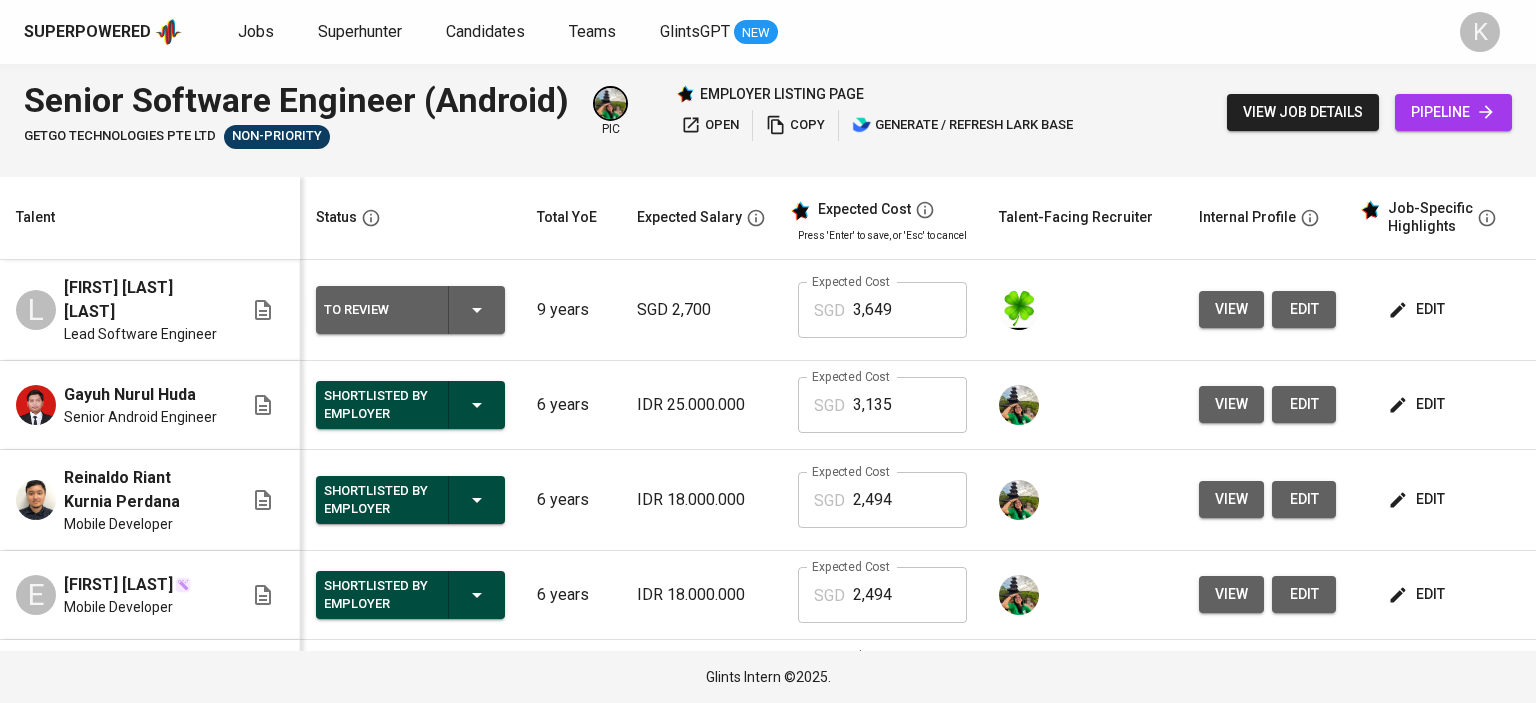 click on "edit" at bounding box center [1418, 404] 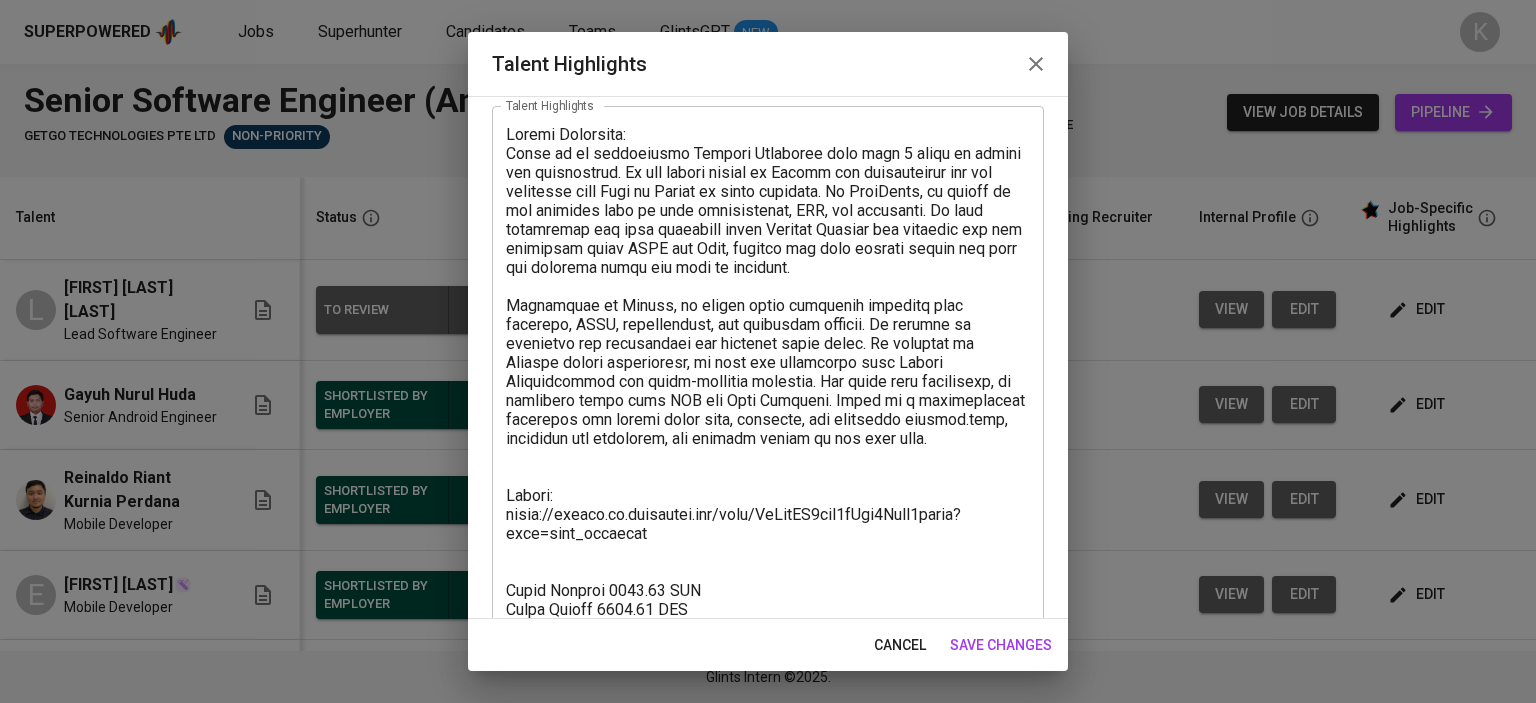 scroll, scrollTop: 214, scrollLeft: 0, axis: vertical 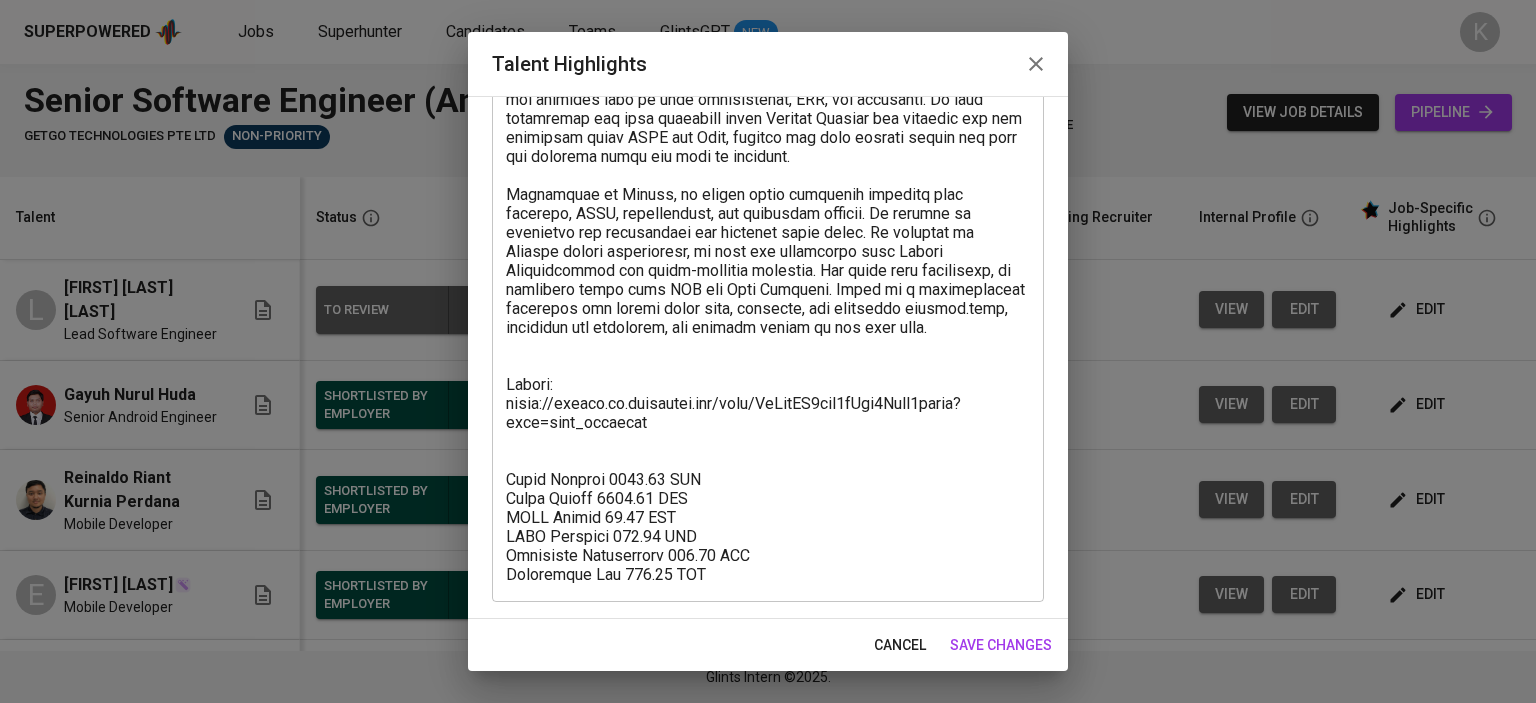 click at bounding box center [1036, 64] 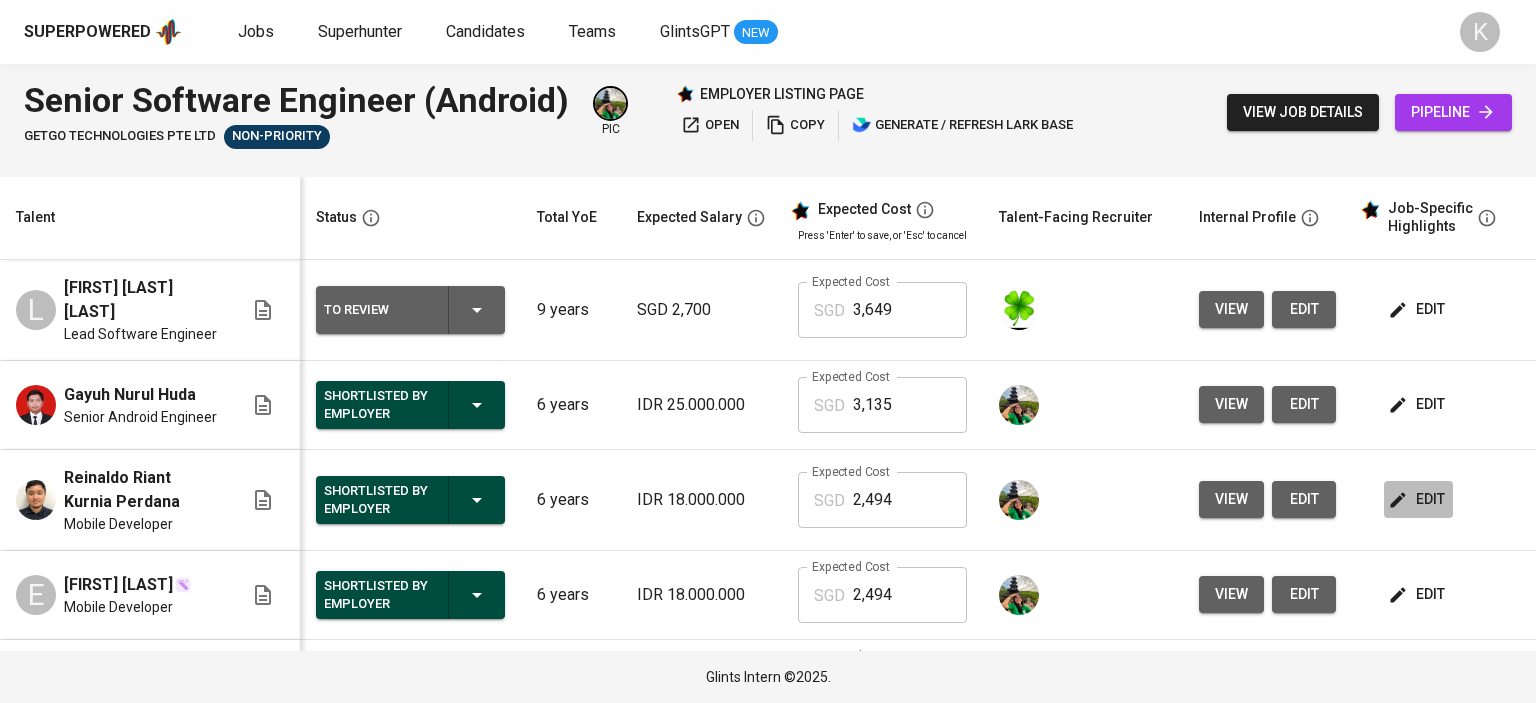 click on "edit" at bounding box center [1418, 499] 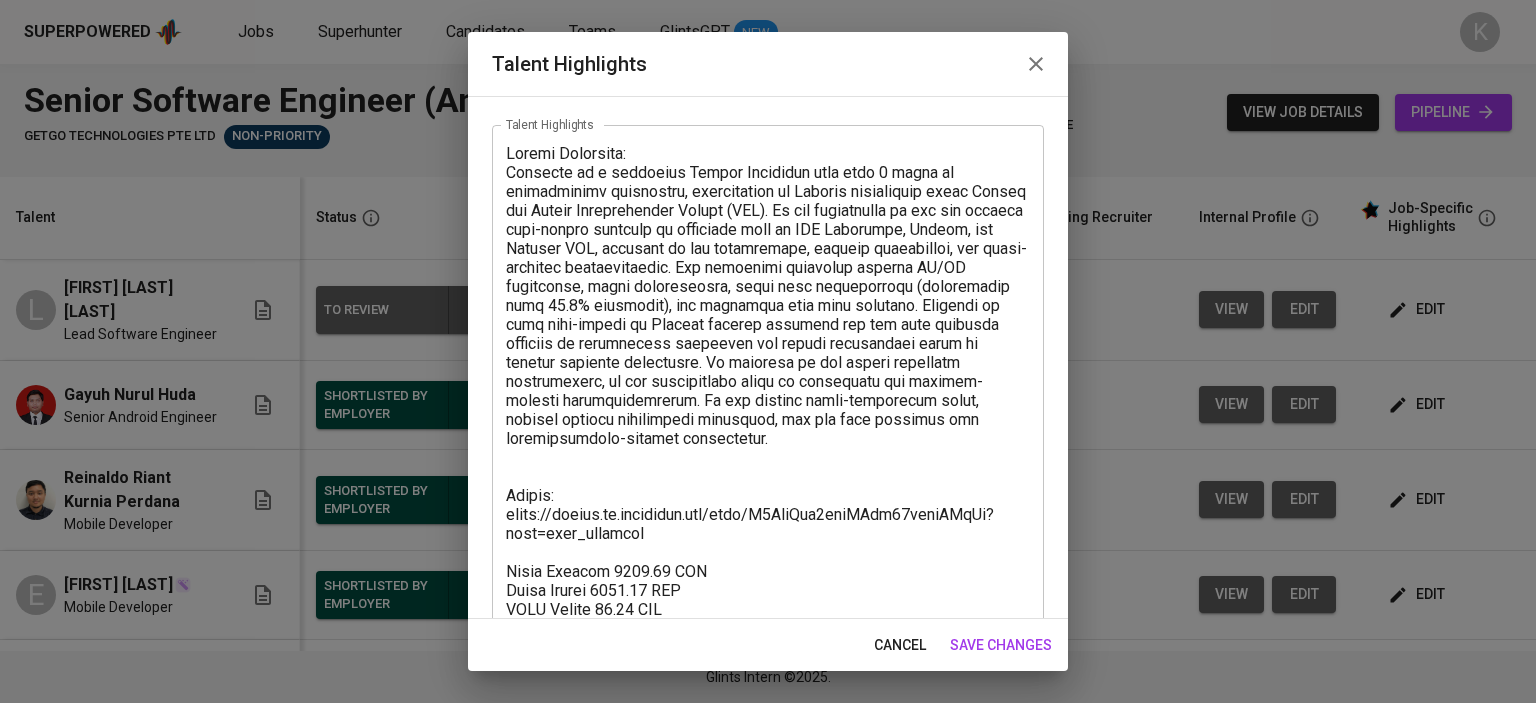 scroll, scrollTop: 0, scrollLeft: 0, axis: both 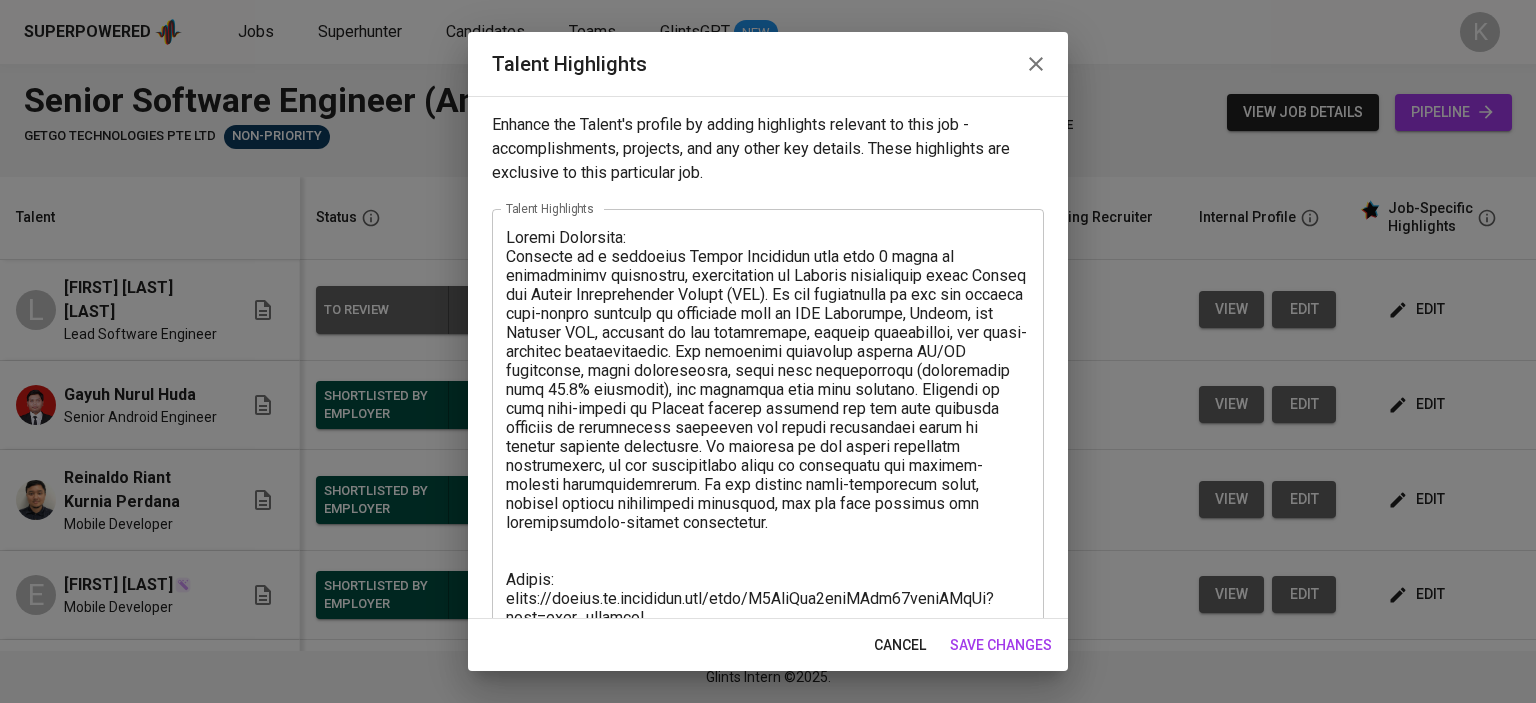 click 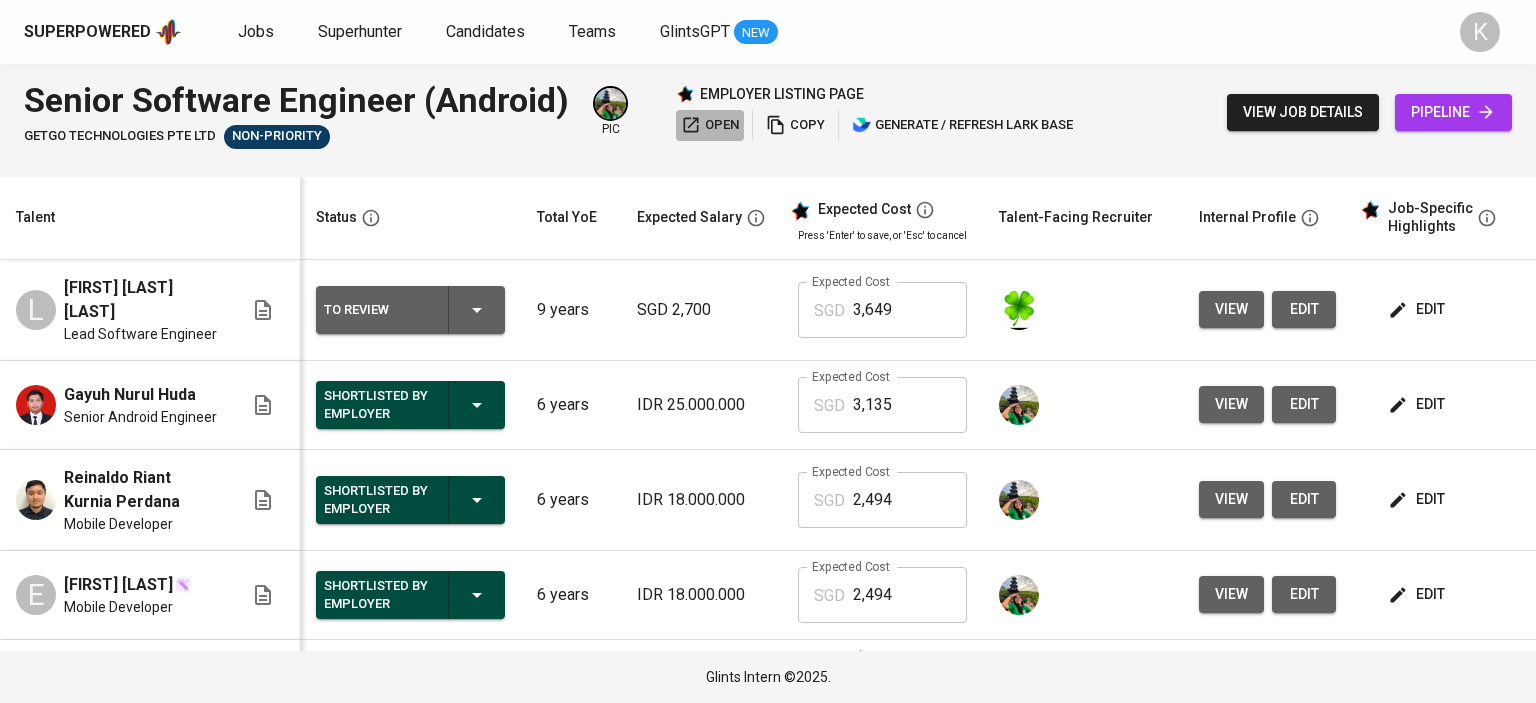 click on "open" at bounding box center [710, 125] 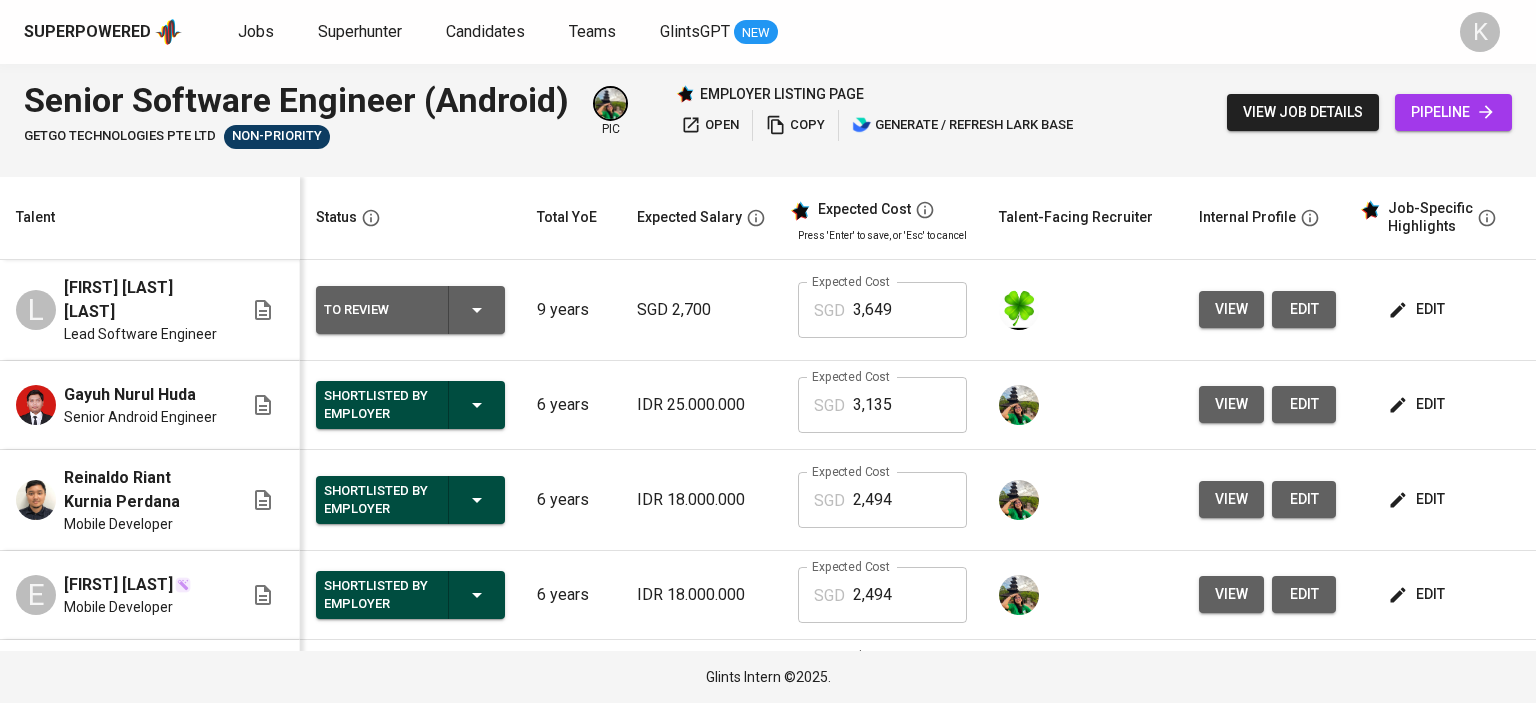 click on "edit" at bounding box center [1418, 309] 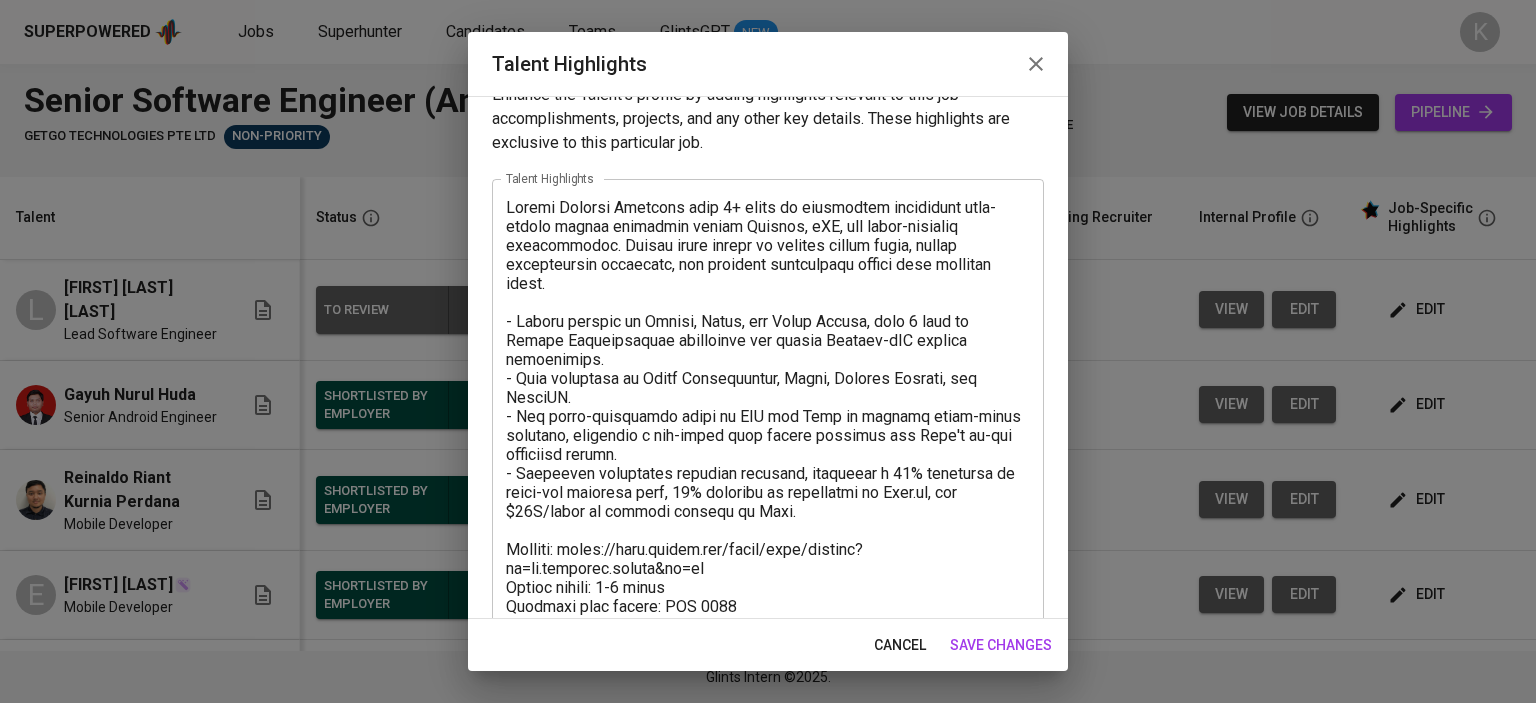 scroll, scrollTop: 0, scrollLeft: 0, axis: both 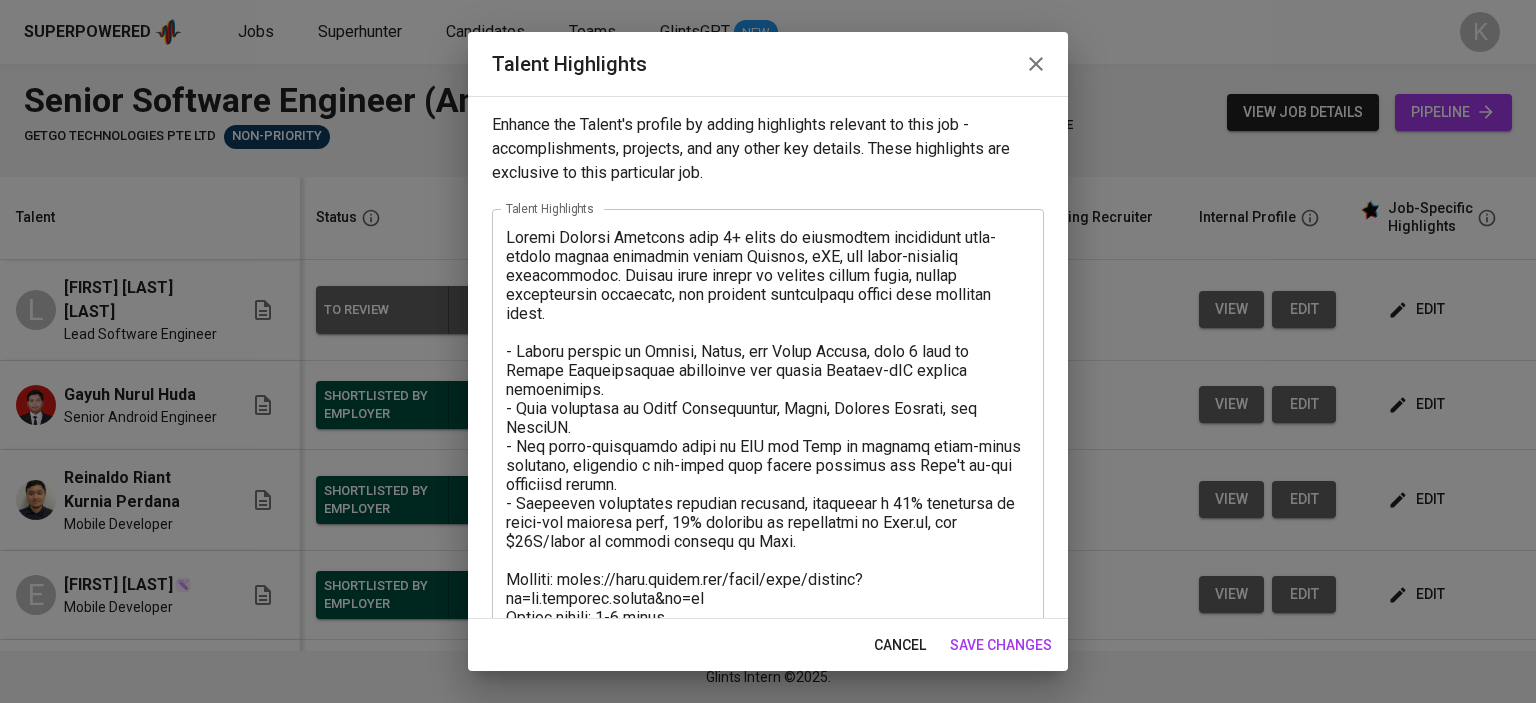 click 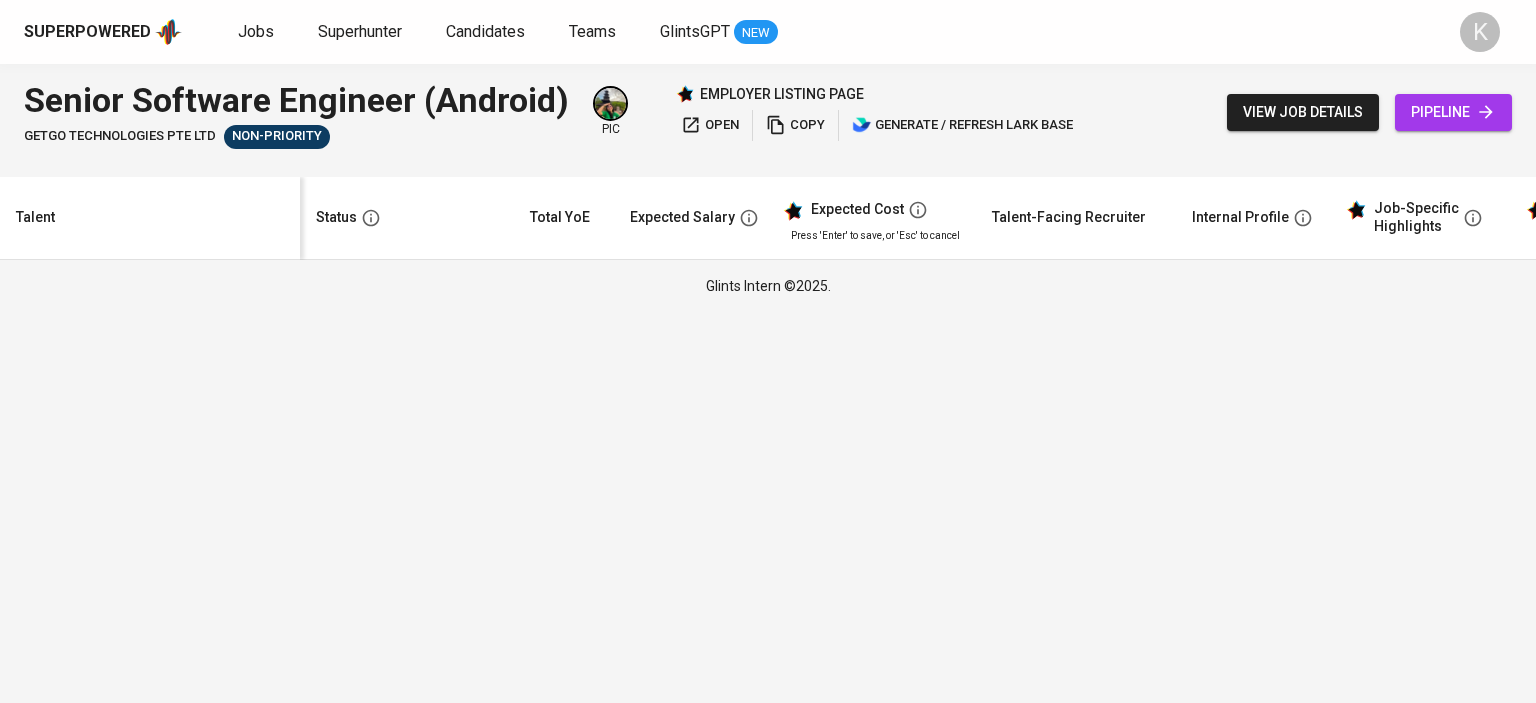 scroll, scrollTop: 0, scrollLeft: 0, axis: both 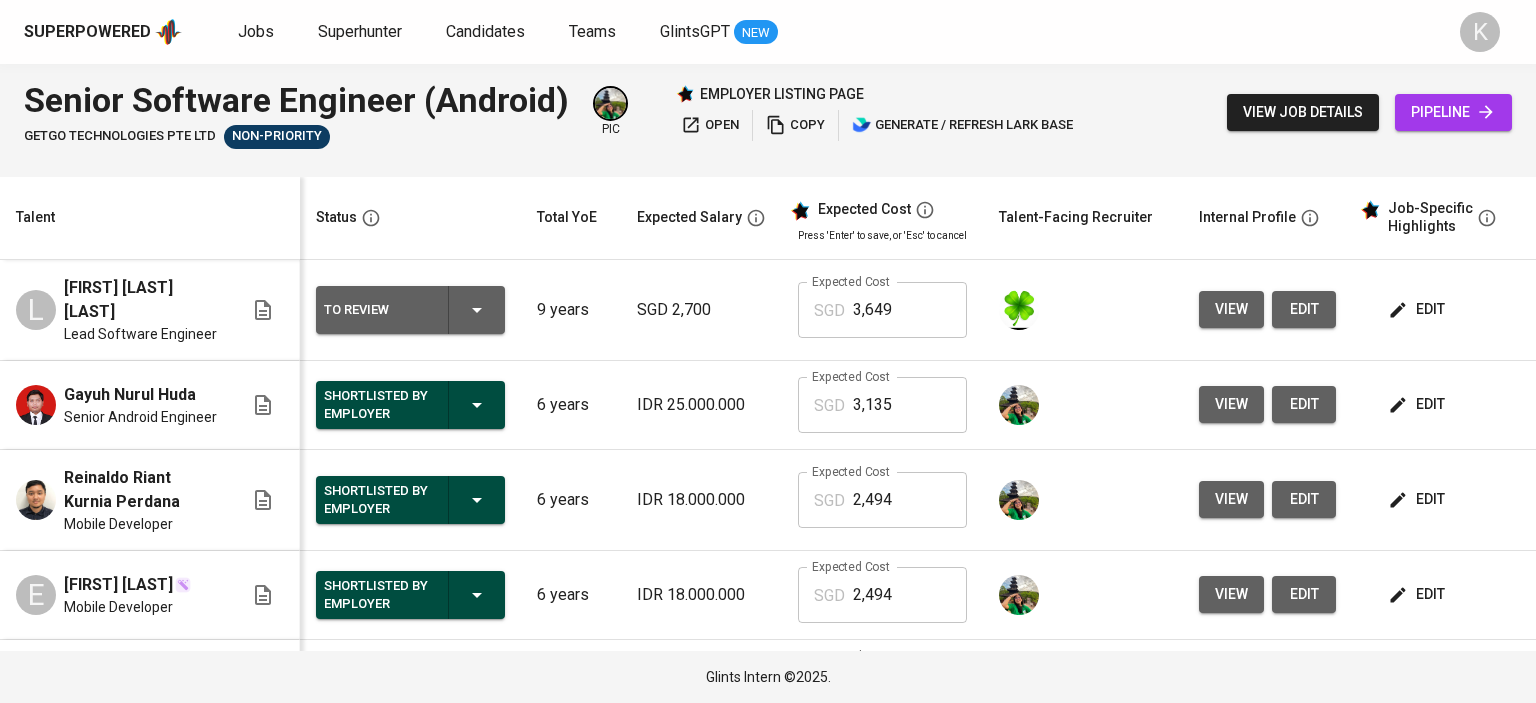 click on "edit" at bounding box center (1418, 309) 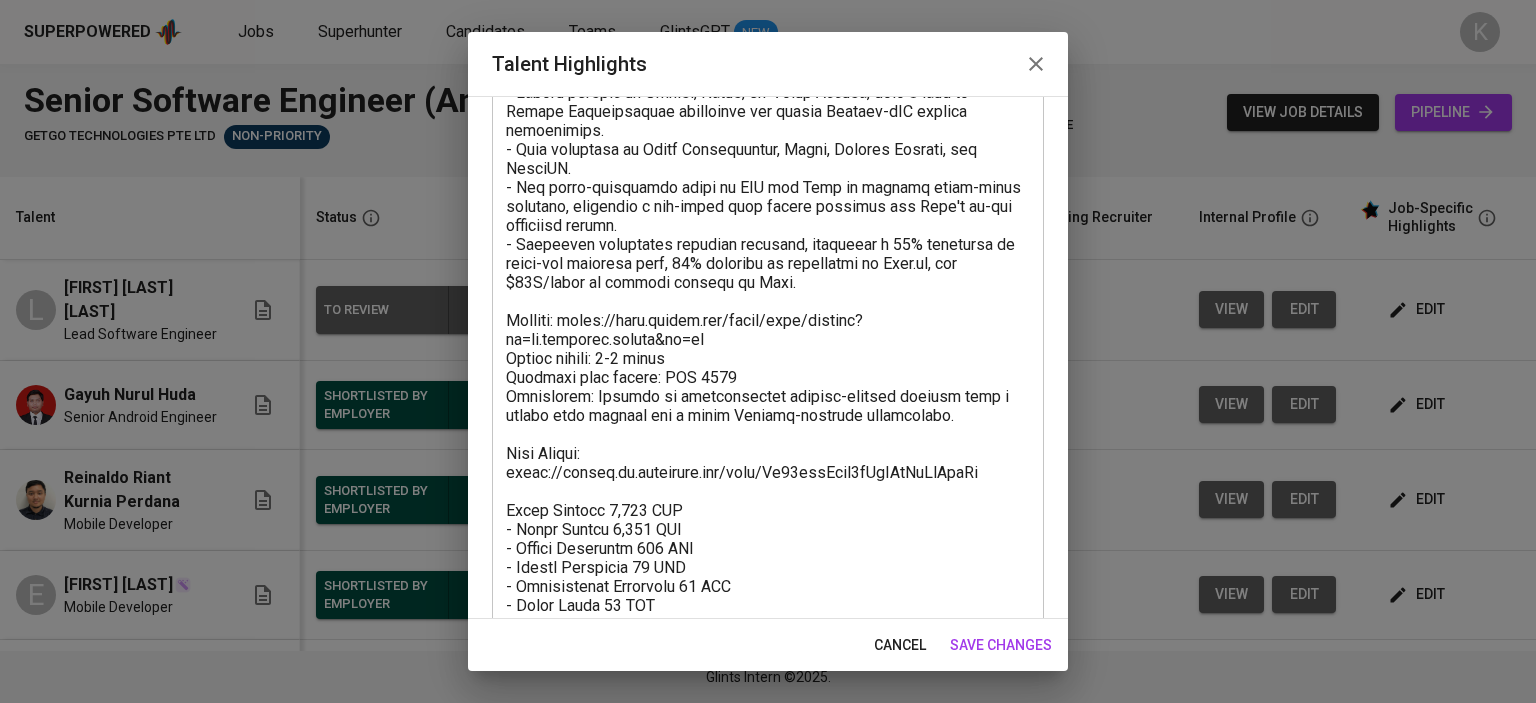 scroll, scrollTop: 309, scrollLeft: 0, axis: vertical 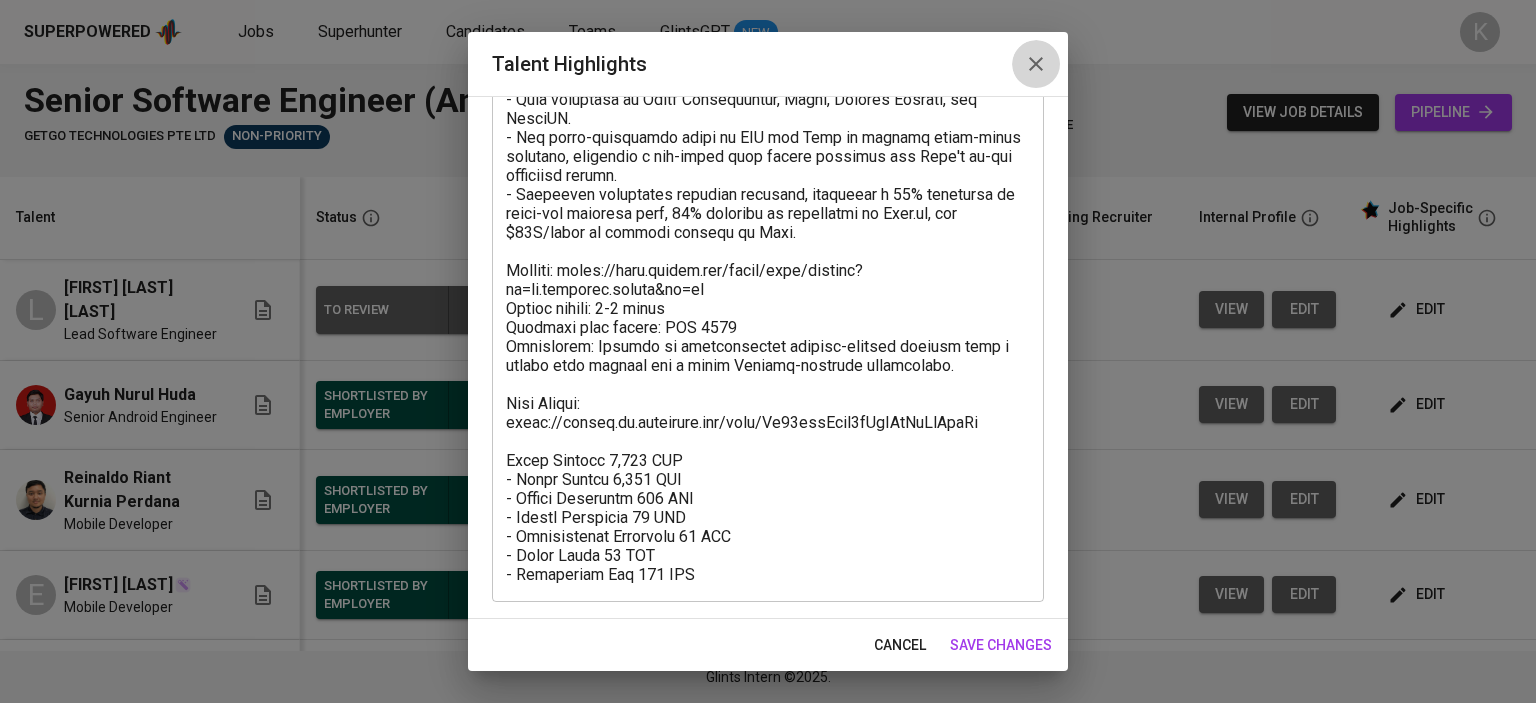 click 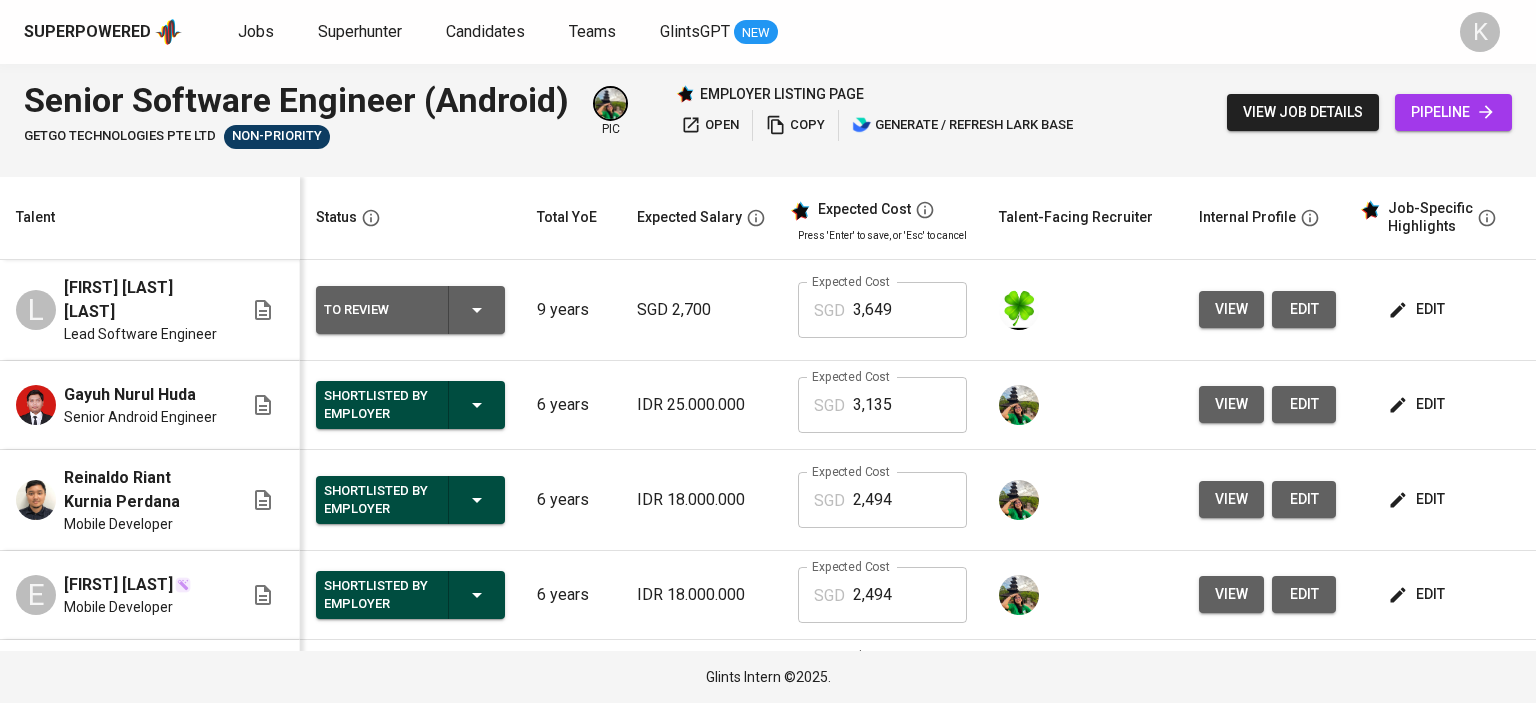 type 